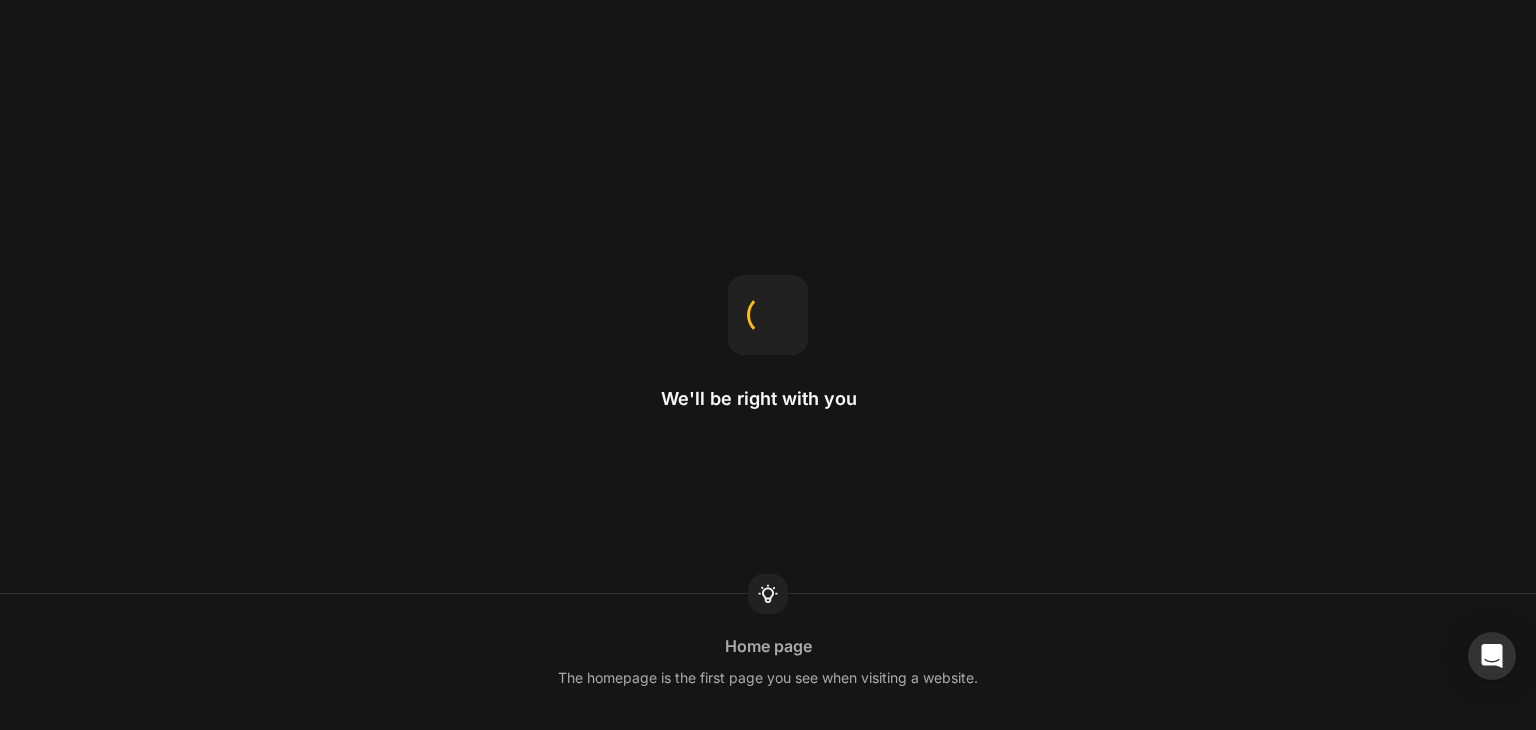 scroll, scrollTop: 0, scrollLeft: 0, axis: both 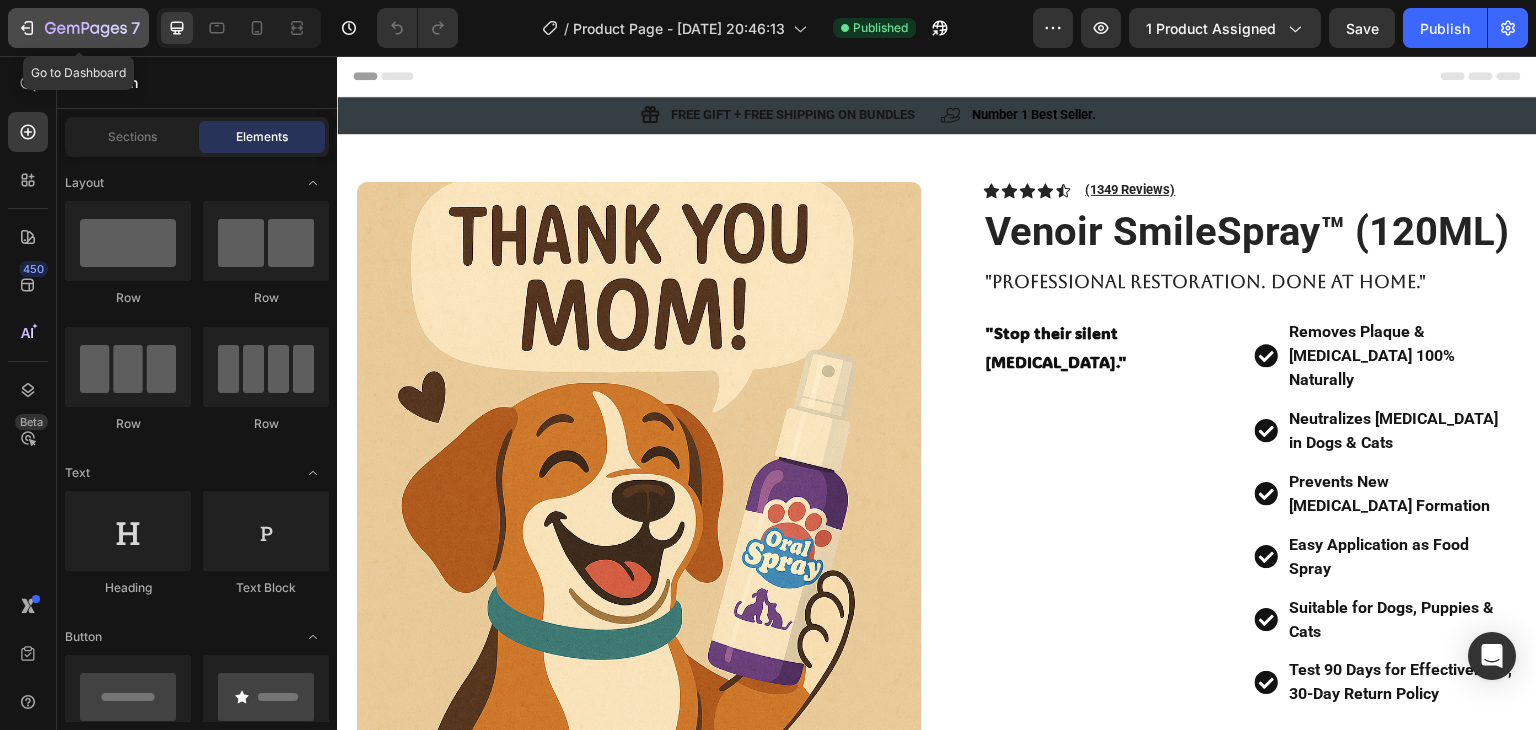 click 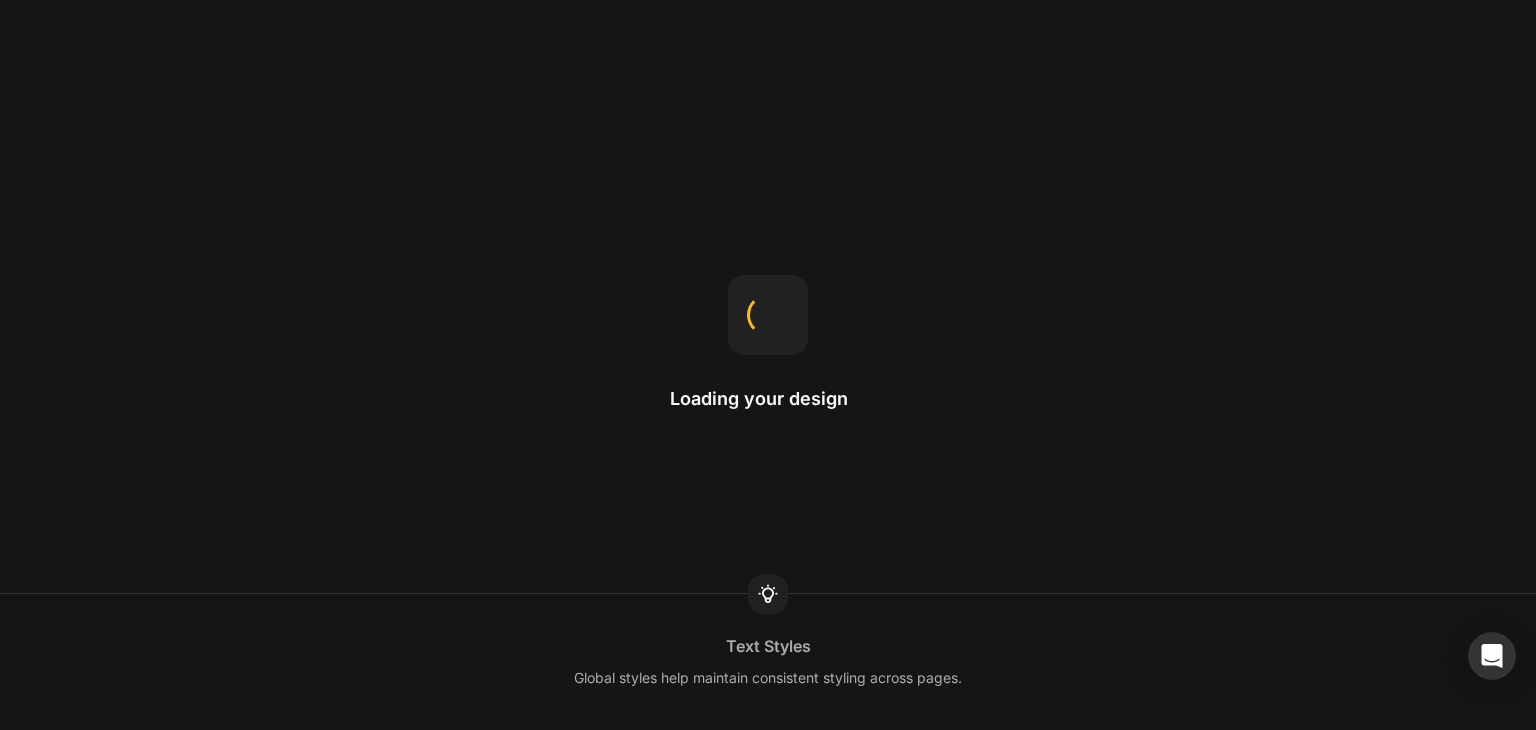scroll, scrollTop: 0, scrollLeft: 0, axis: both 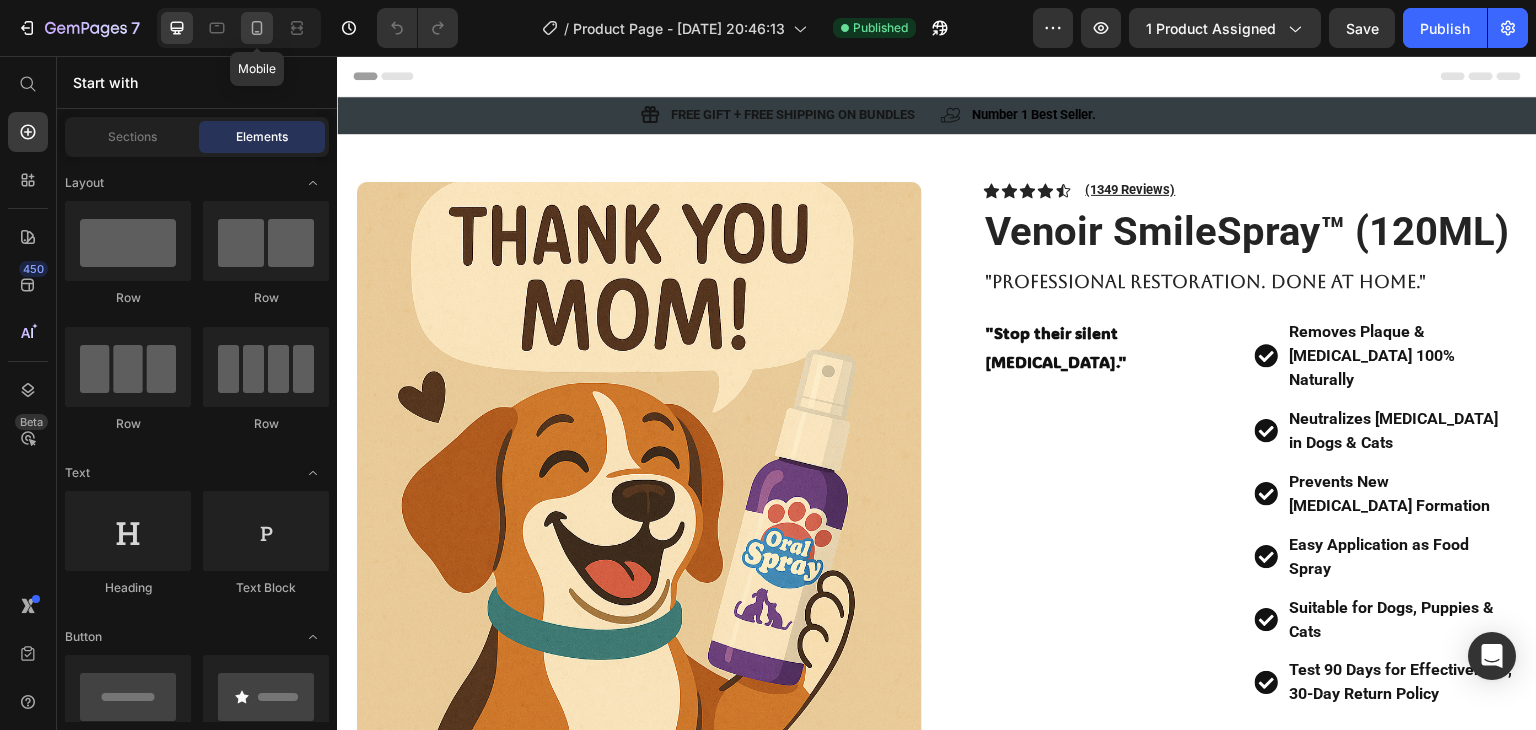 click 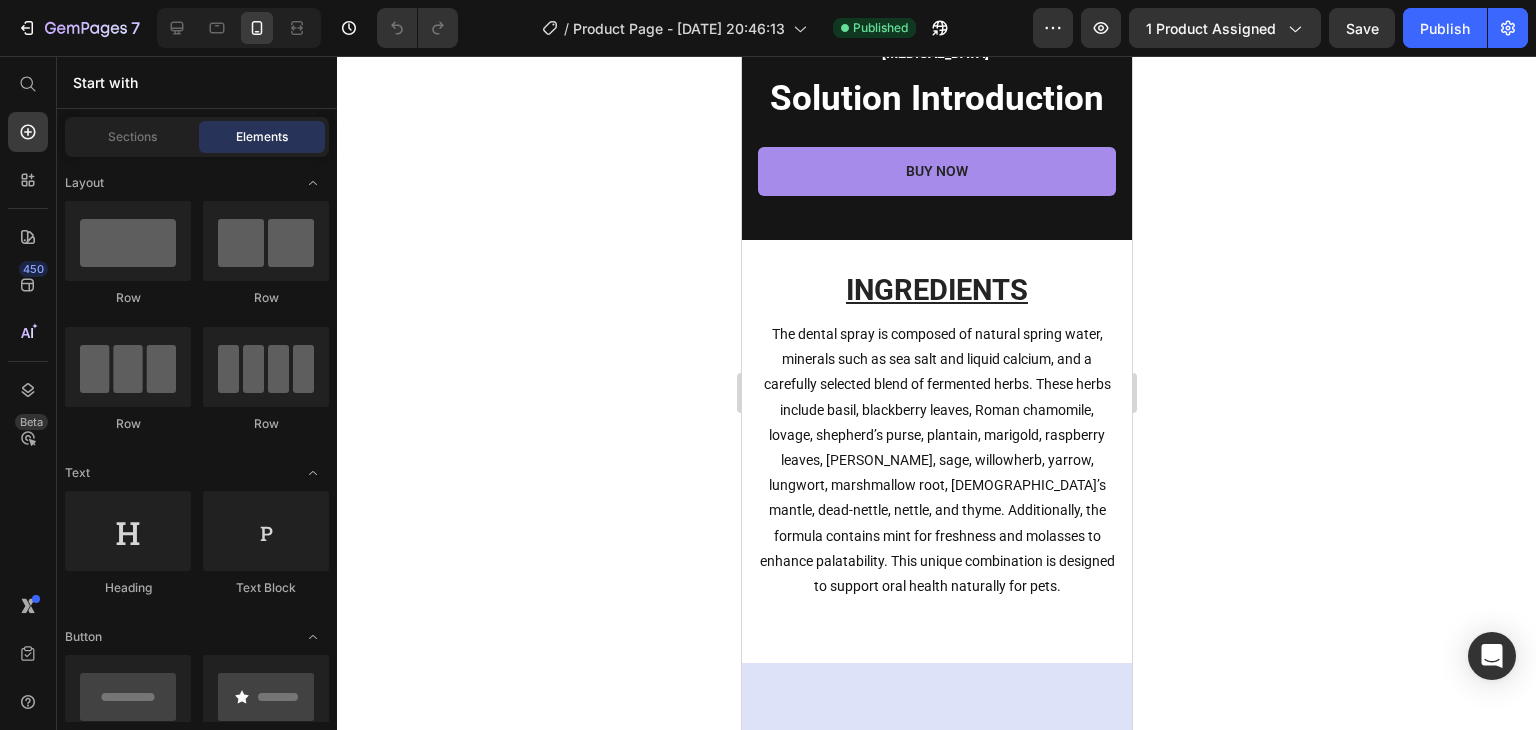 scroll, scrollTop: 5239, scrollLeft: 0, axis: vertical 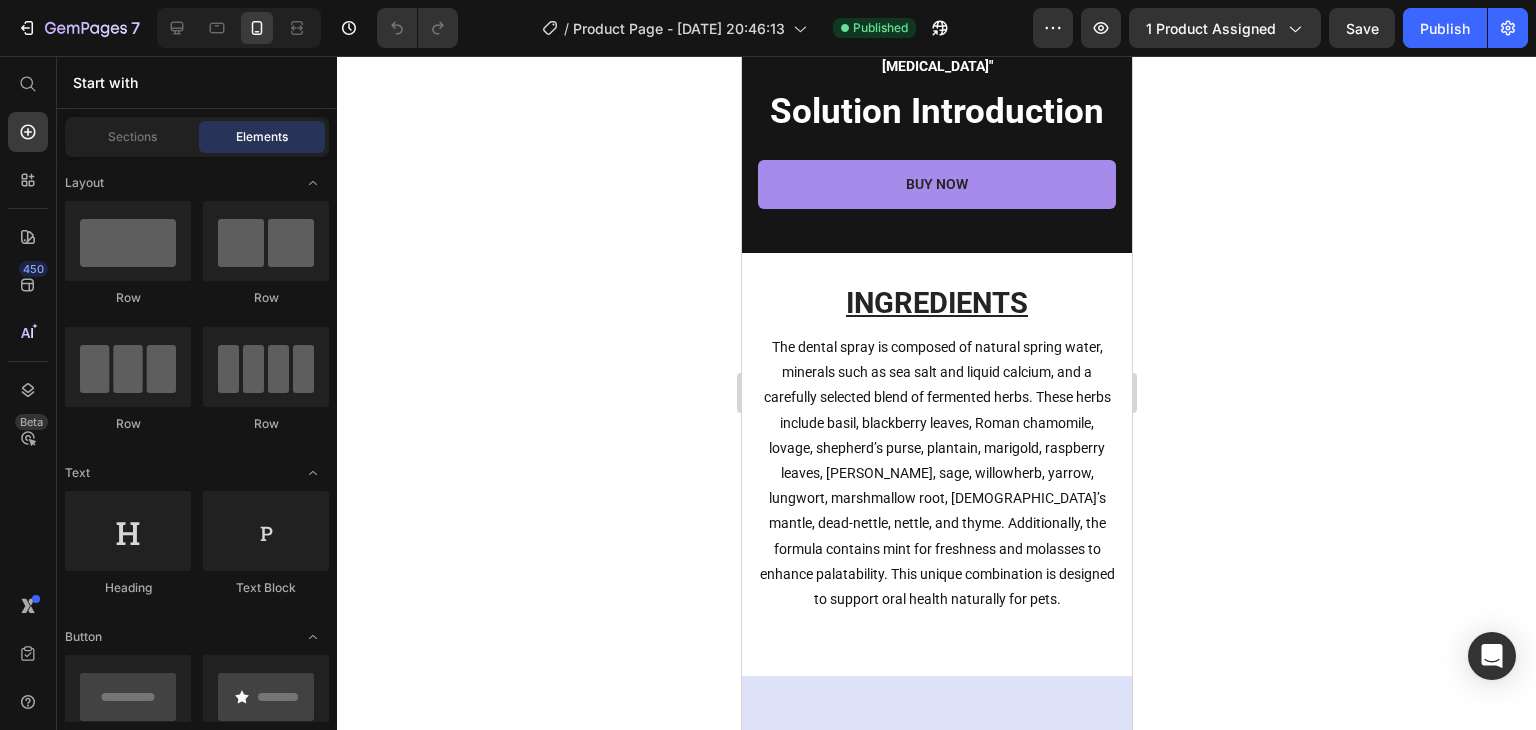 click on ""How many sprays should I add to my dog's food bowl?"" at bounding box center [920, -437] 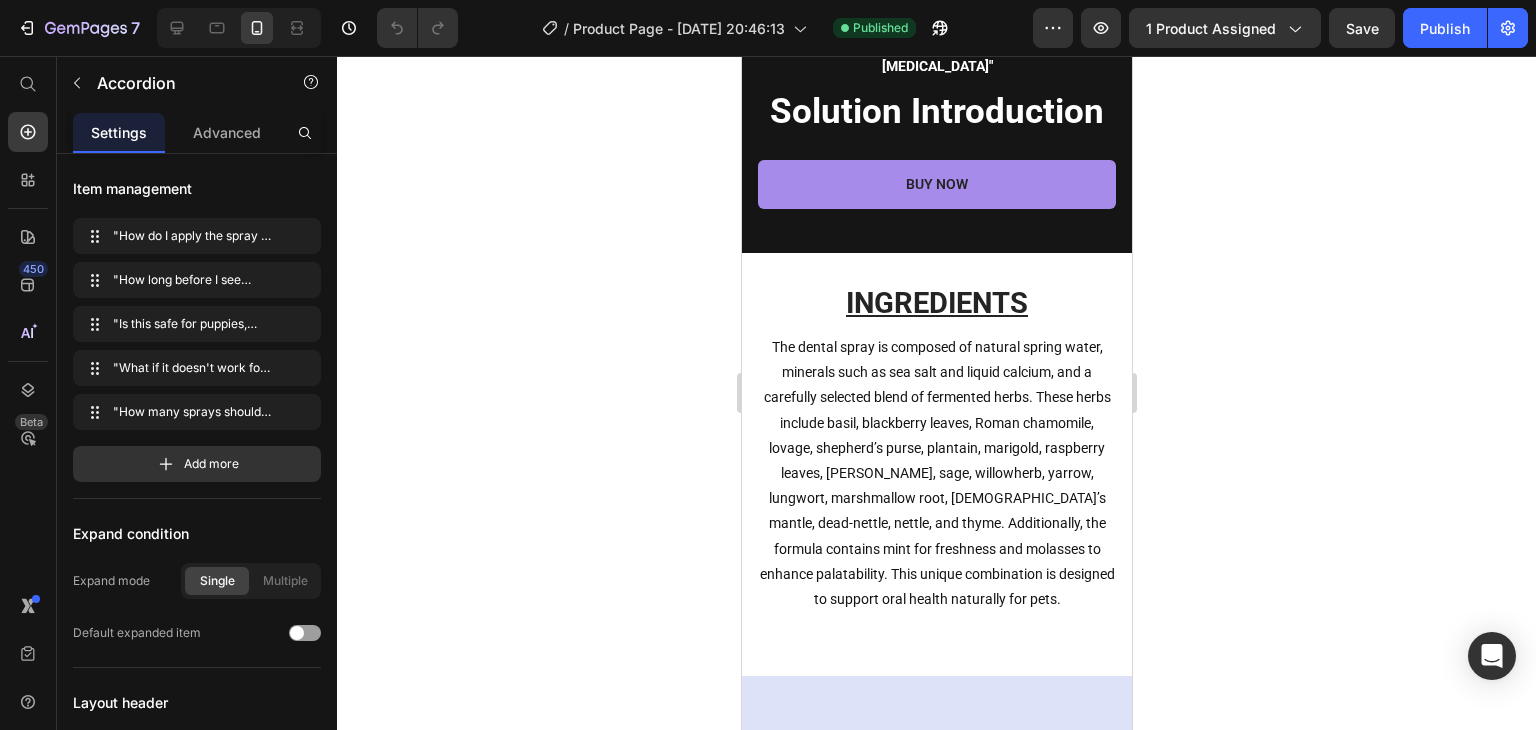 click on ""How many sprays should I add to my dog's food bowl?"" at bounding box center (920, -437) 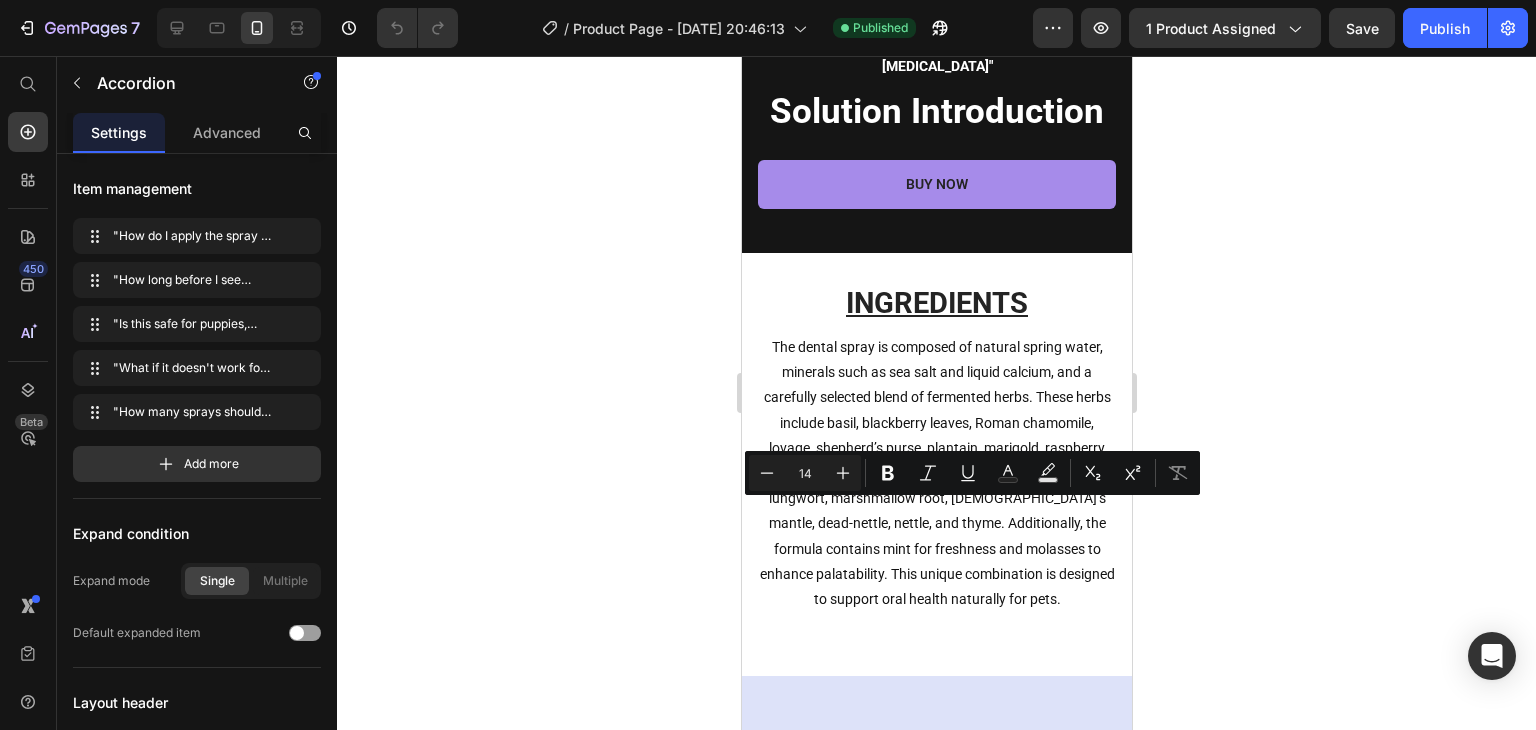 click on ""How many sprays should I add to my dog's food bowl?"" at bounding box center [936, -438] 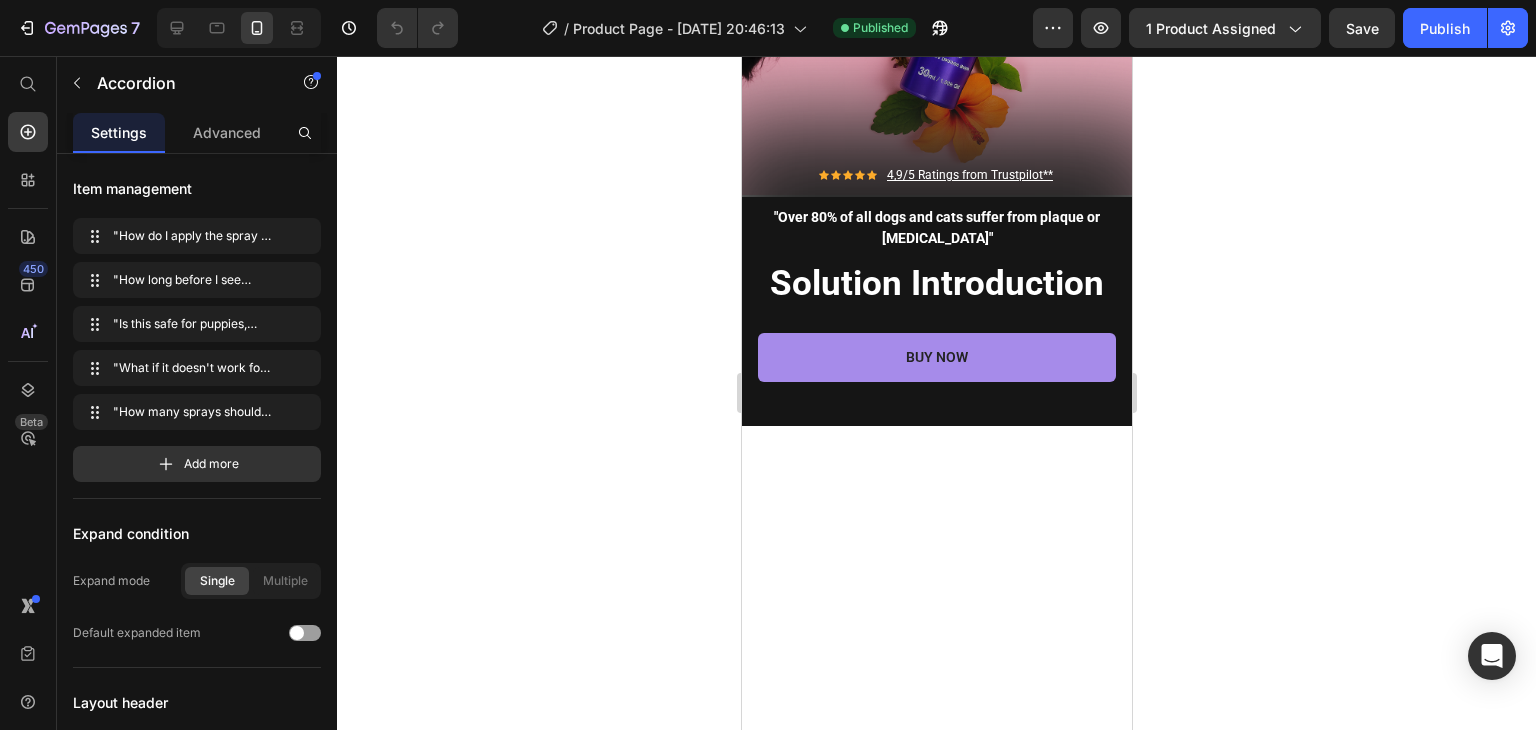 scroll, scrollTop: 5321, scrollLeft: 0, axis: vertical 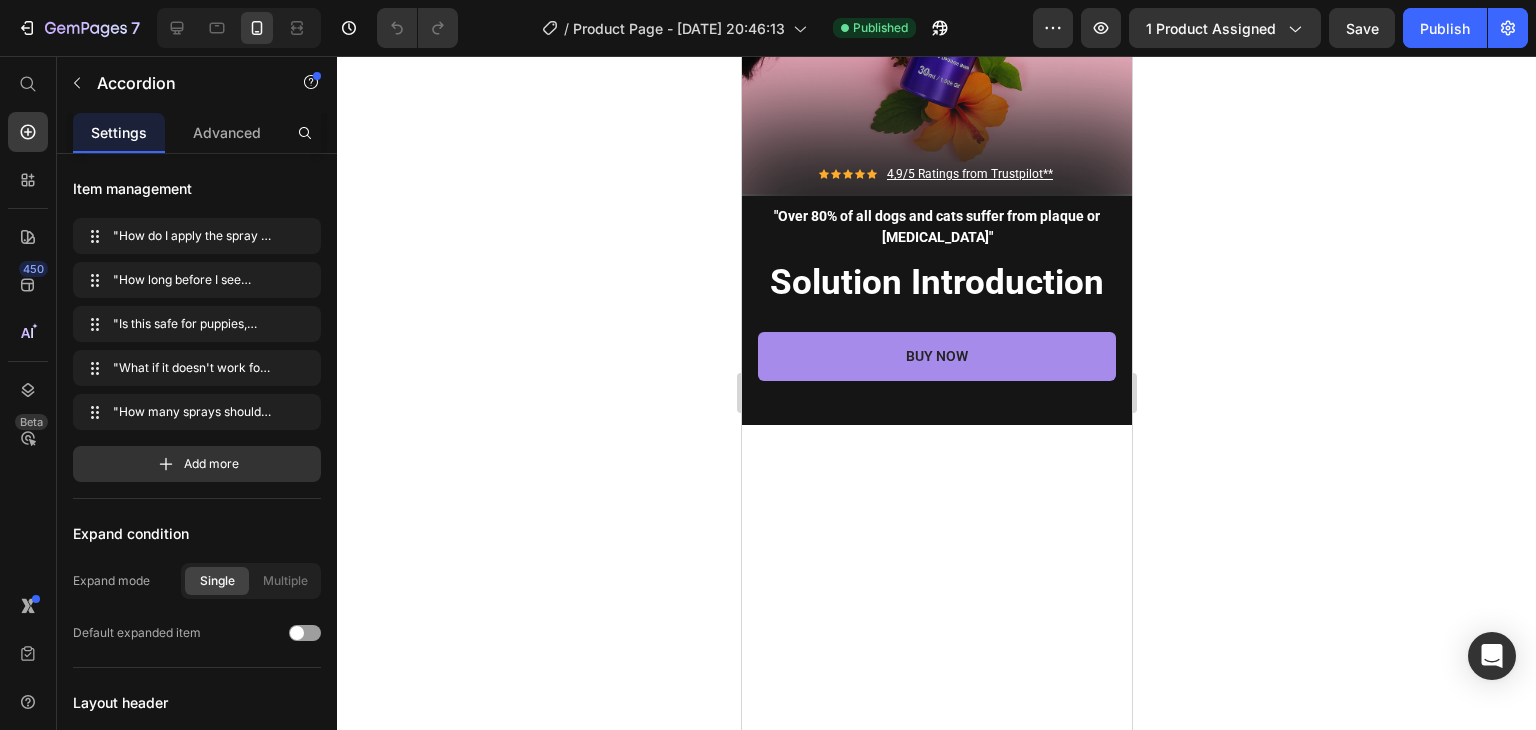 click on "Medium dogs:  2 sprays per meal (4 total daily)" at bounding box center [956, -399] 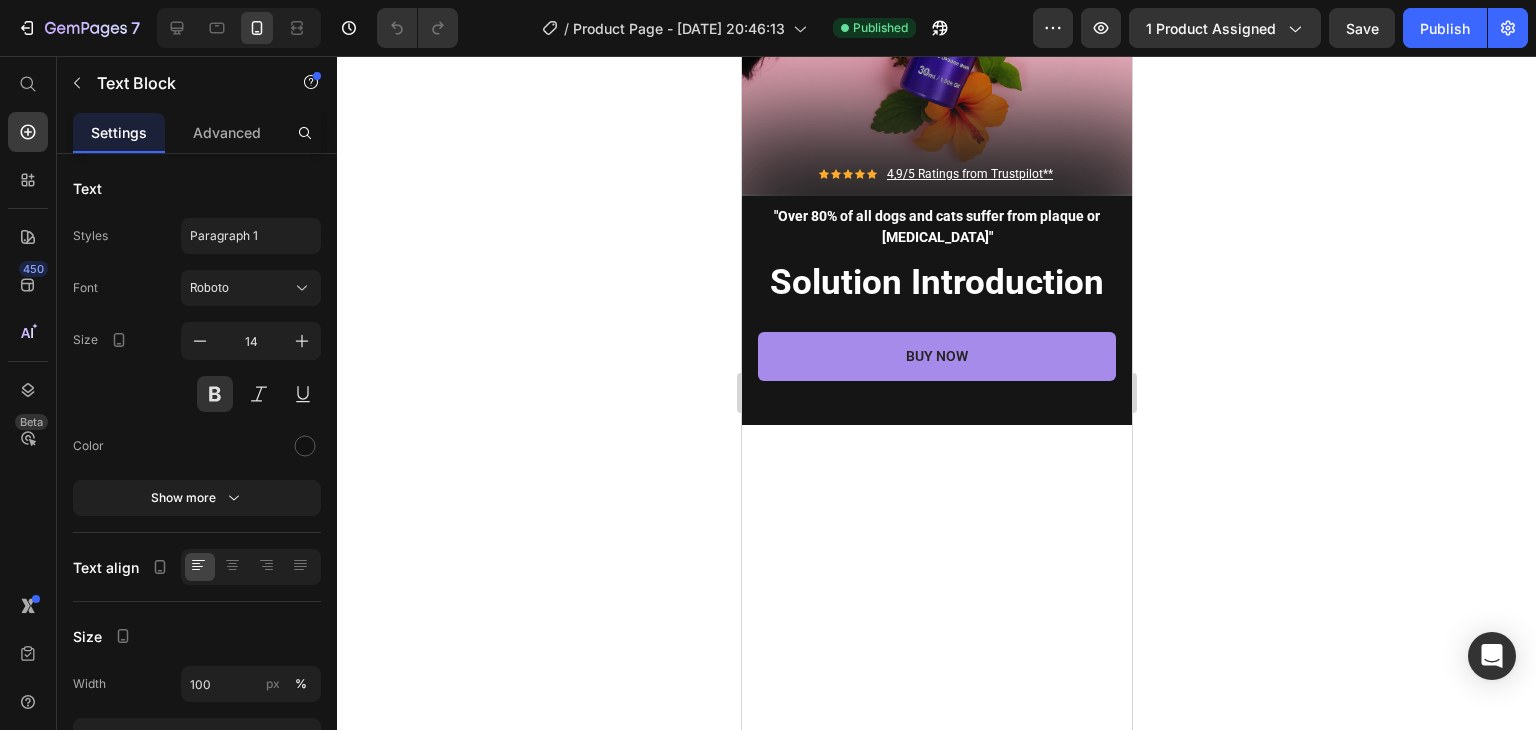 click on "Medium dogs:  2 sprays per meal (4 total daily)" at bounding box center (956, -399) 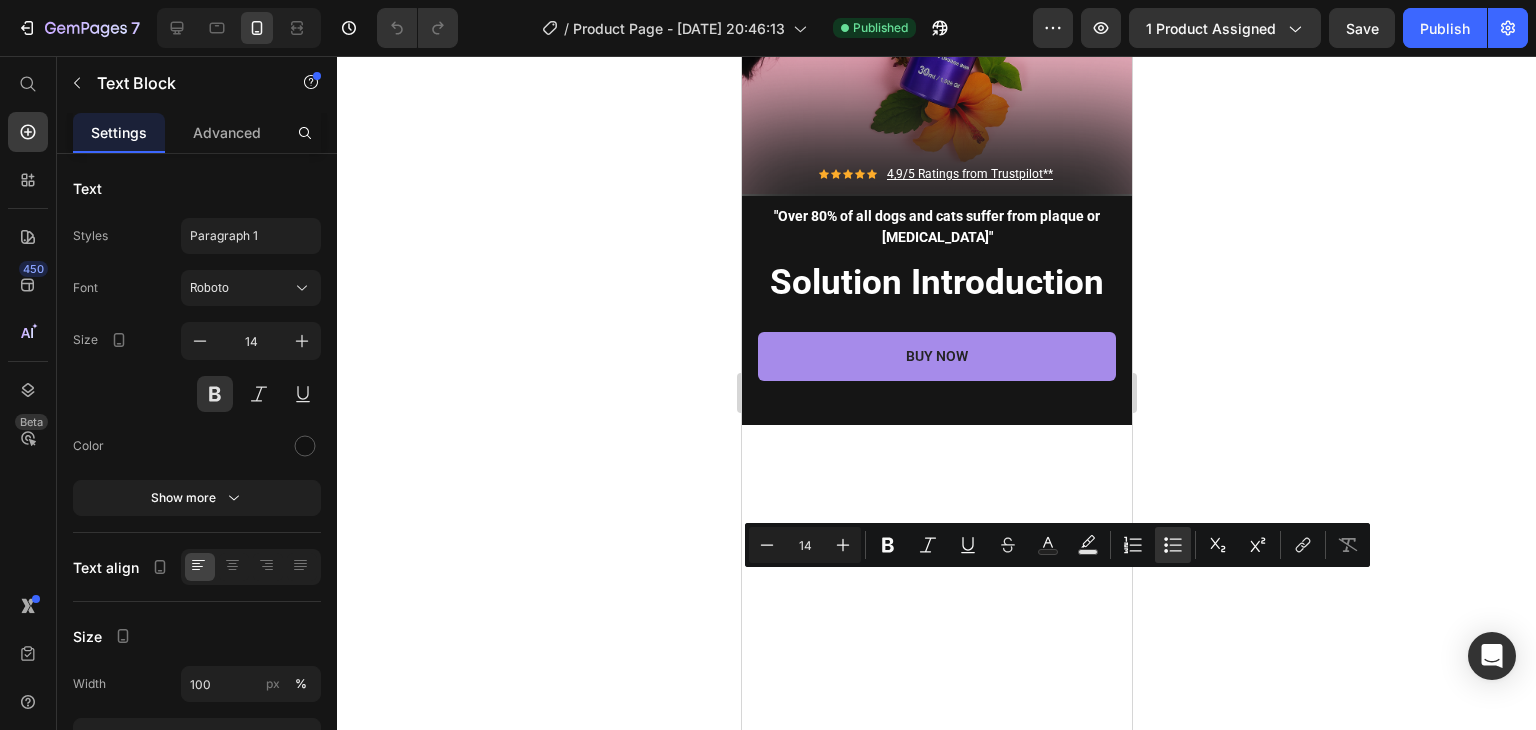 click on "Medium dogs:  2 sprays per meal (4 total daily)" at bounding box center (956, -399) 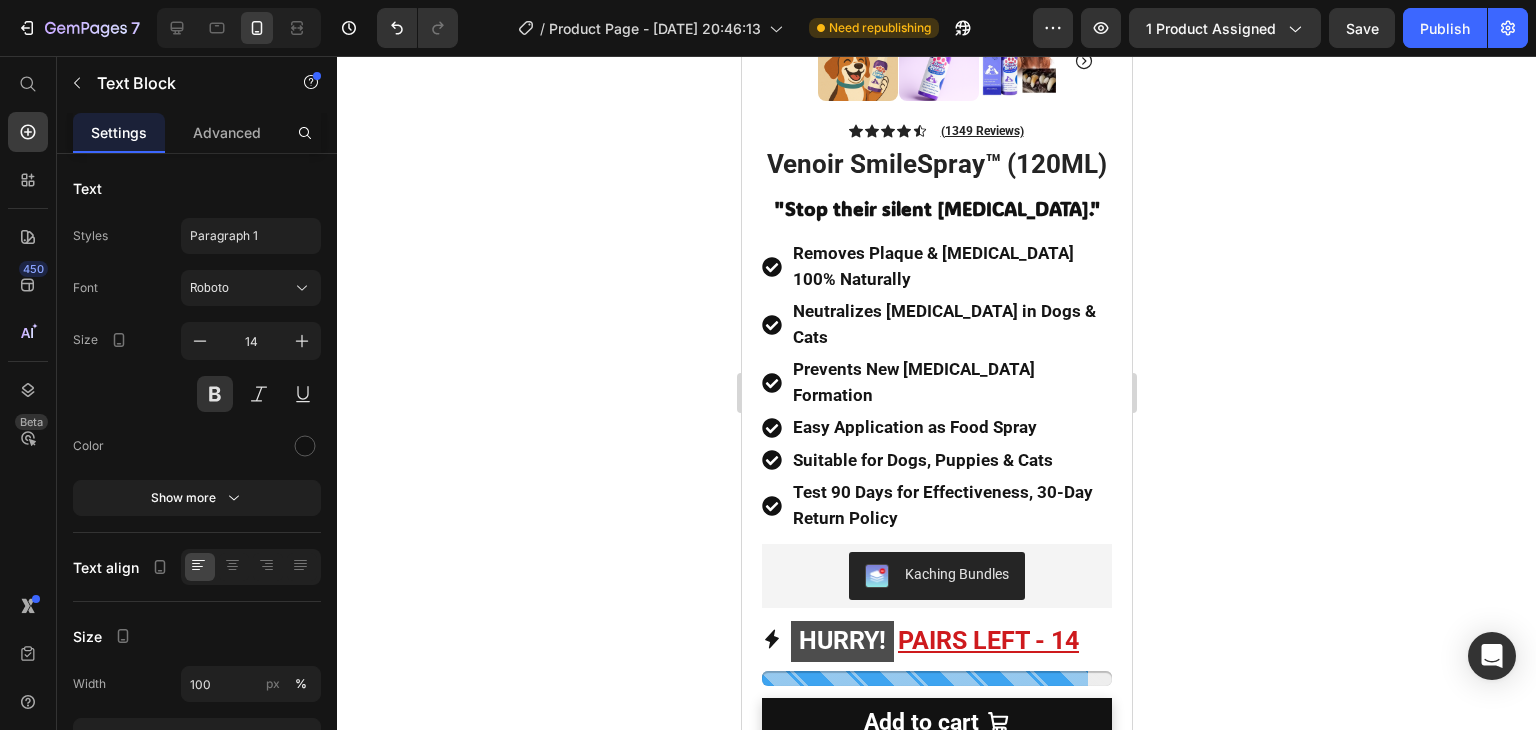 scroll, scrollTop: 0, scrollLeft: 0, axis: both 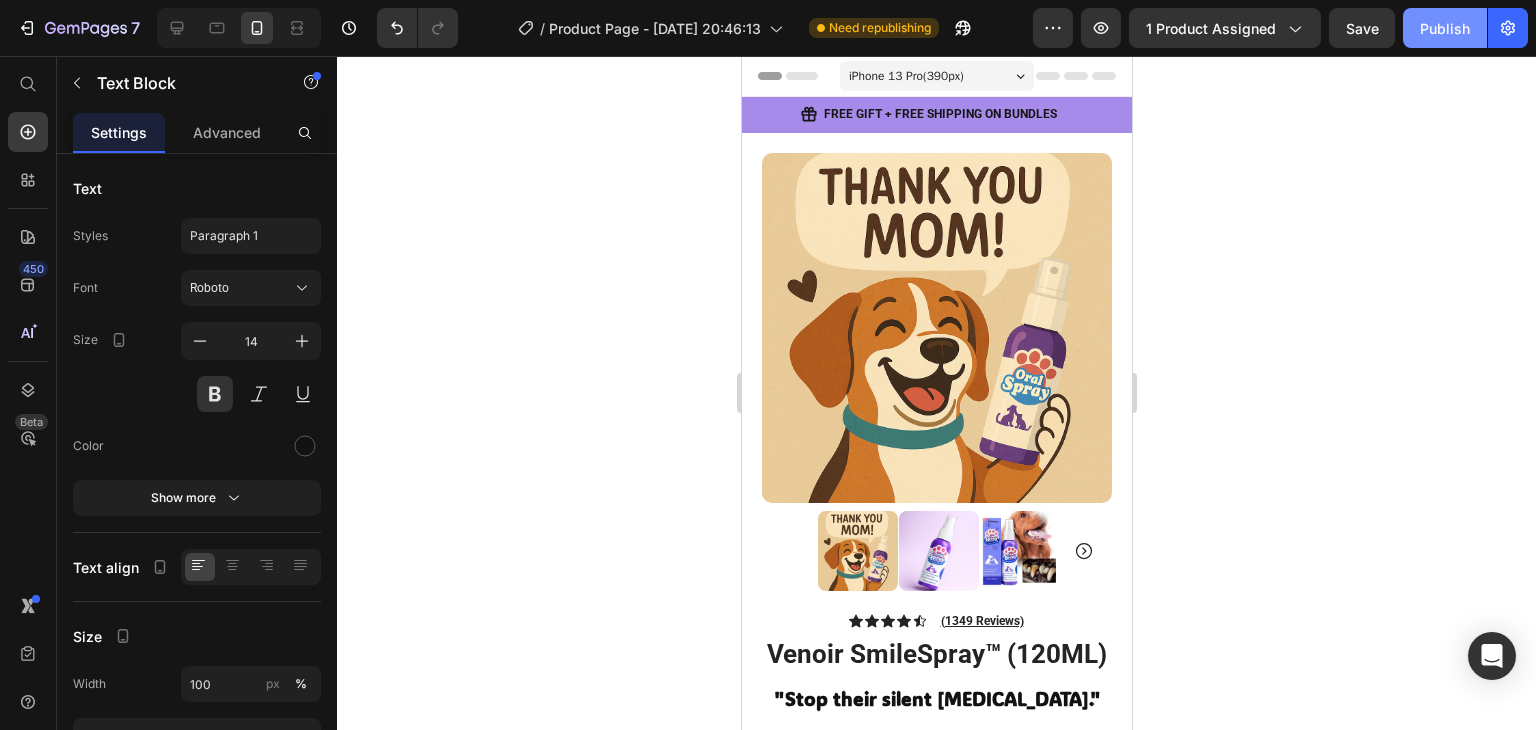 click on "Publish" at bounding box center [1445, 28] 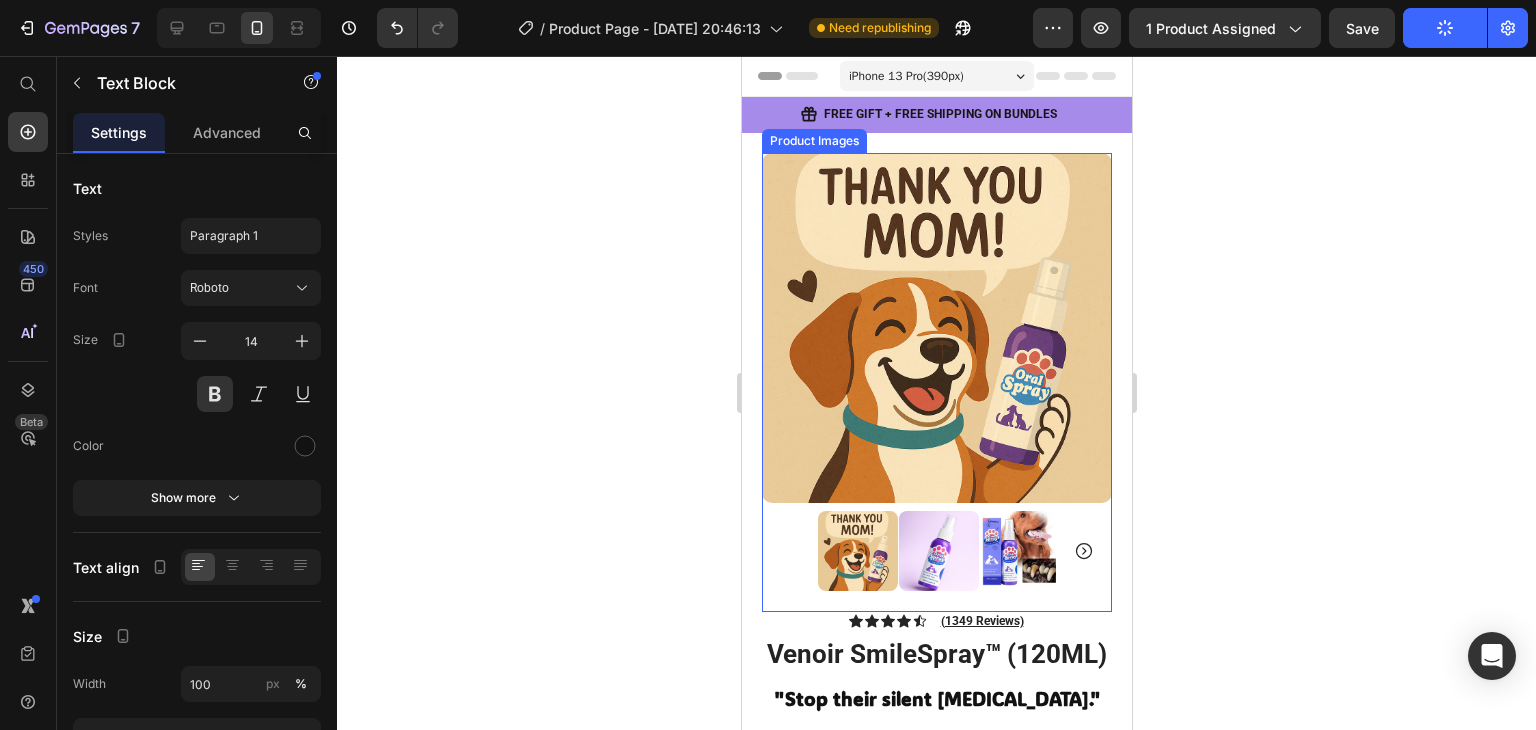 scroll, scrollTop: 52, scrollLeft: 0, axis: vertical 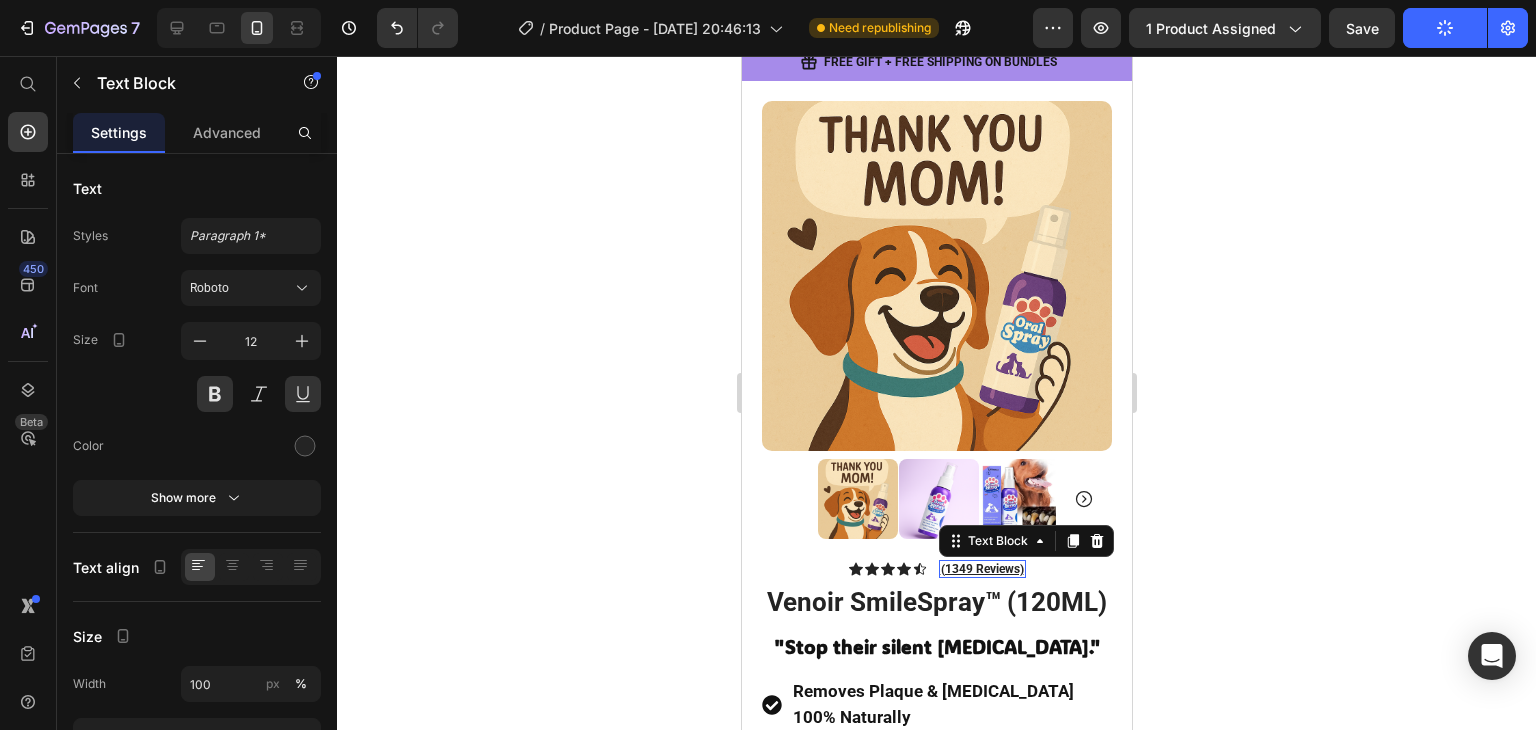 click on "(1349 Reviews)" at bounding box center (981, 569) 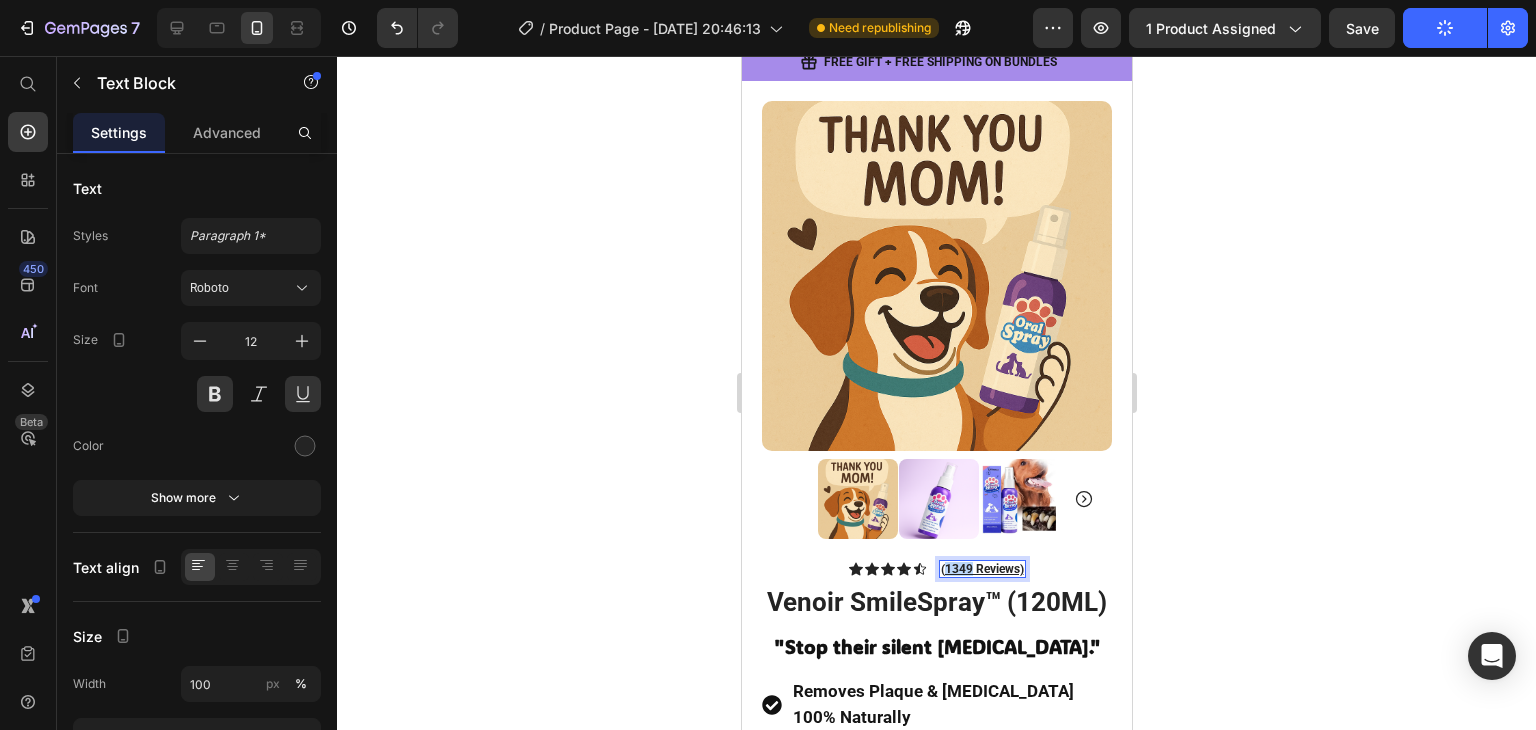 click on "(1349 Reviews)" at bounding box center [981, 569] 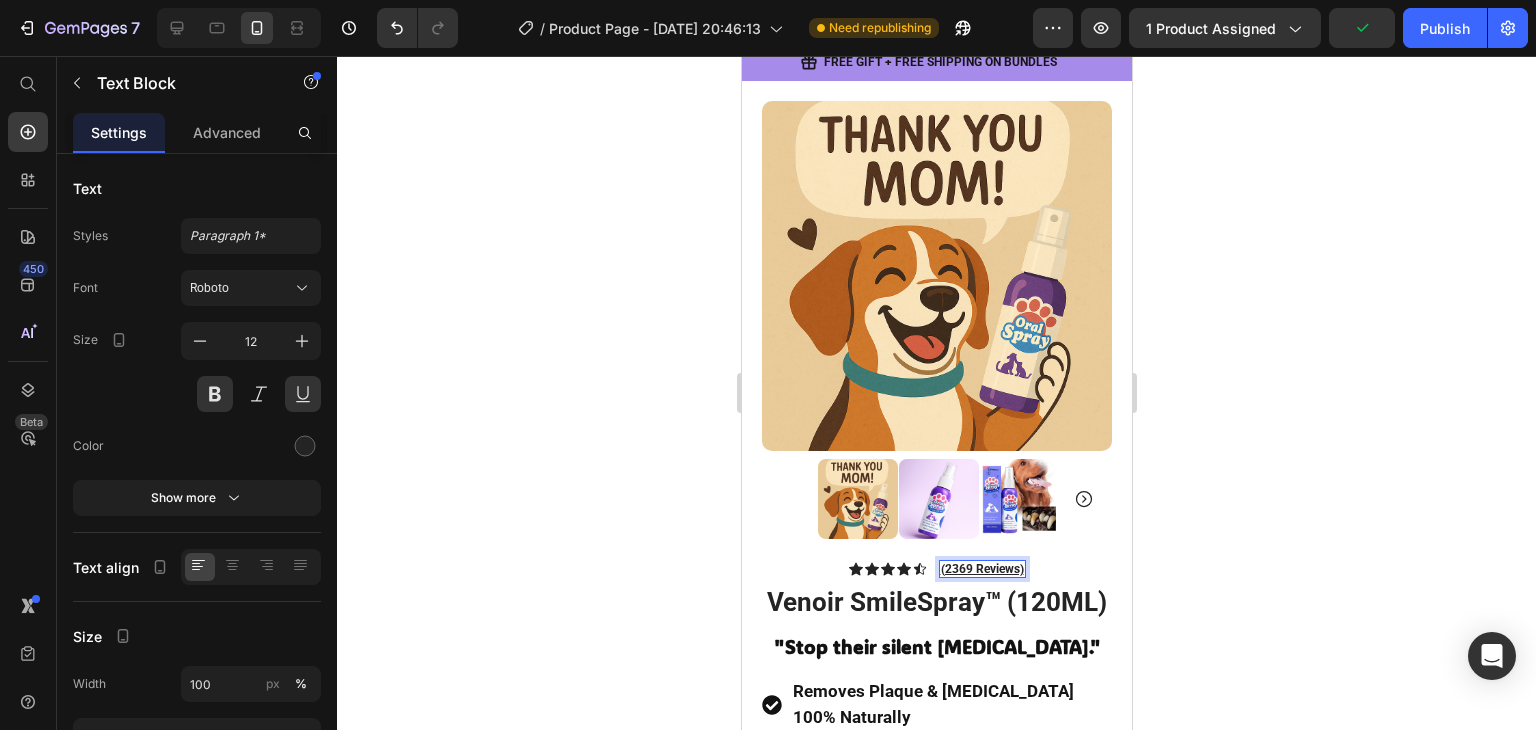 click 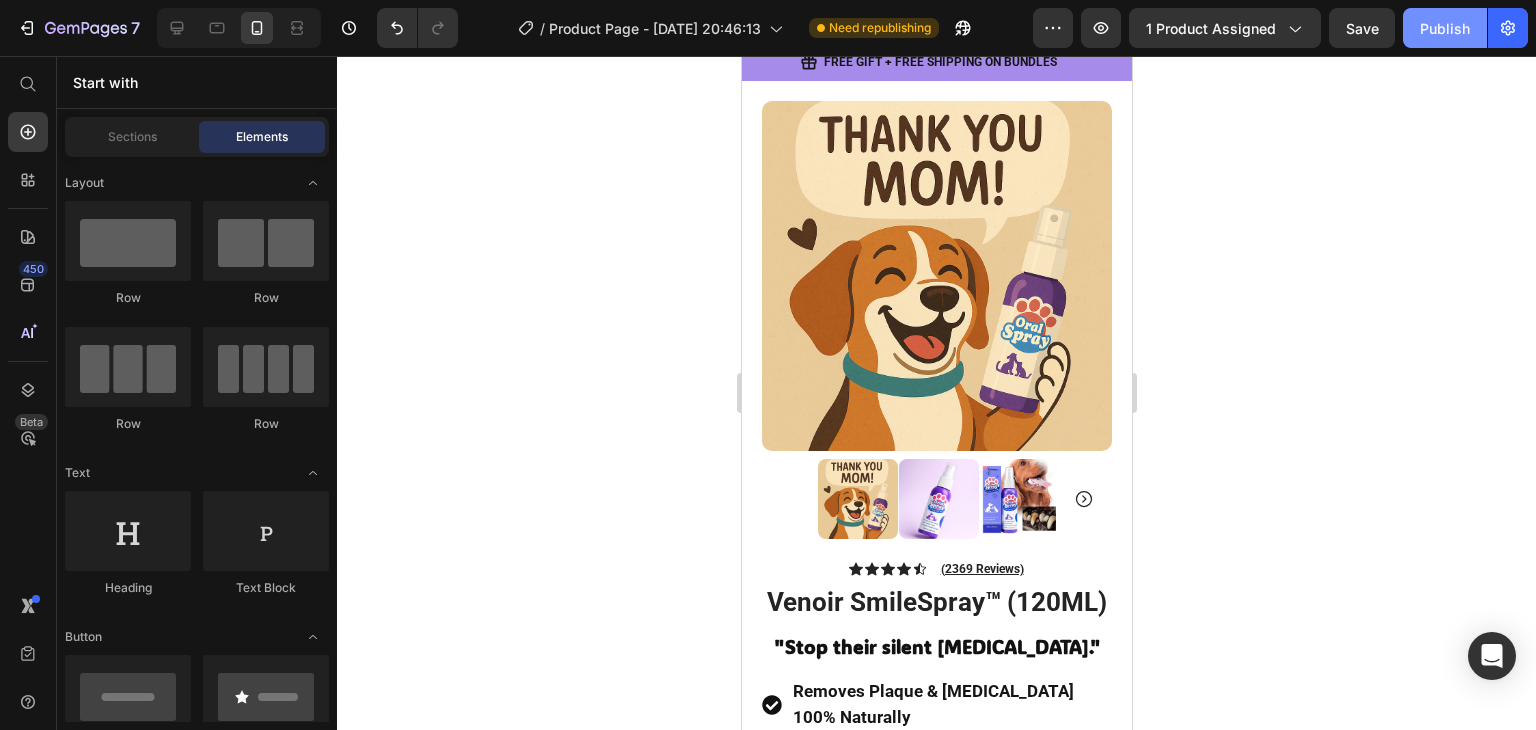 click on "Publish" at bounding box center (1445, 28) 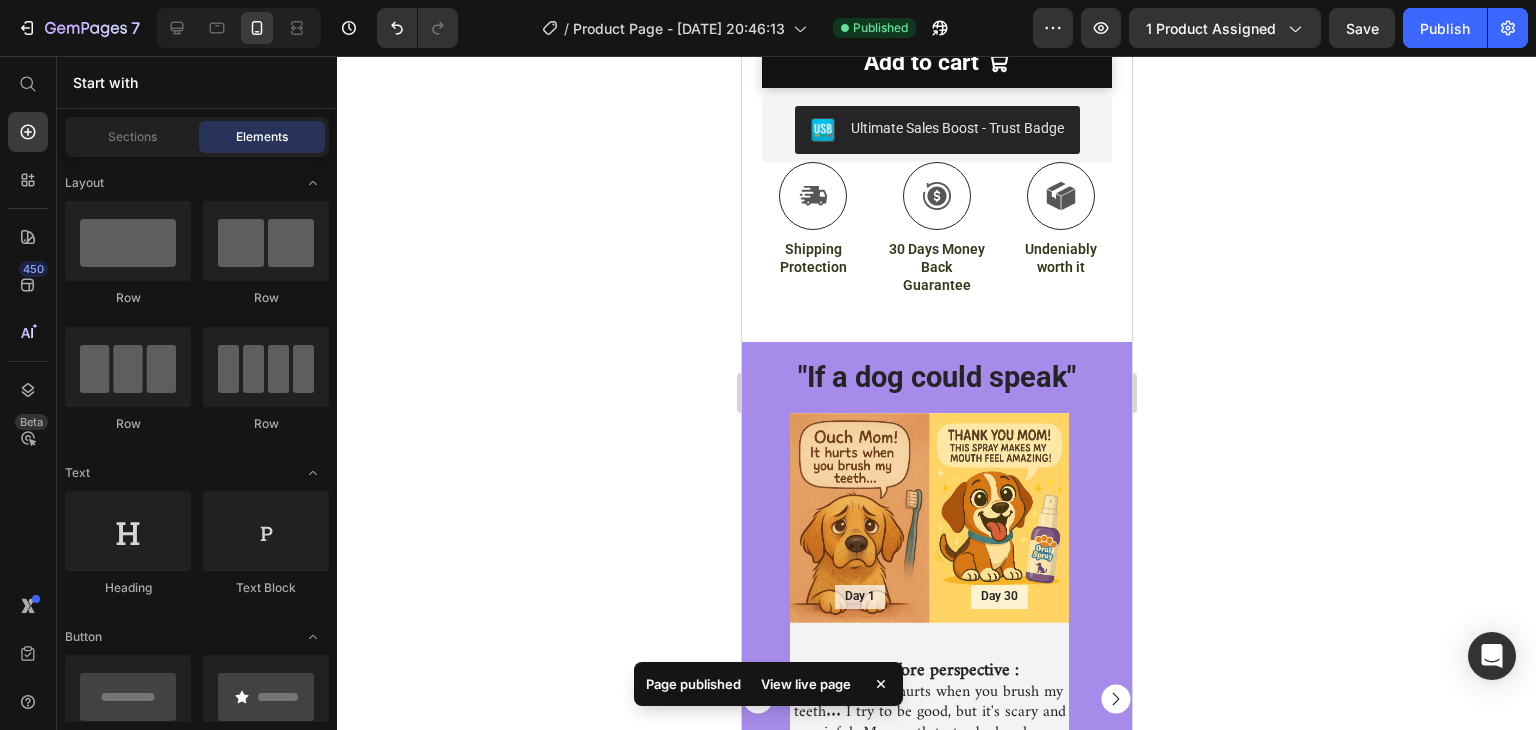 scroll, scrollTop: 1248, scrollLeft: 0, axis: vertical 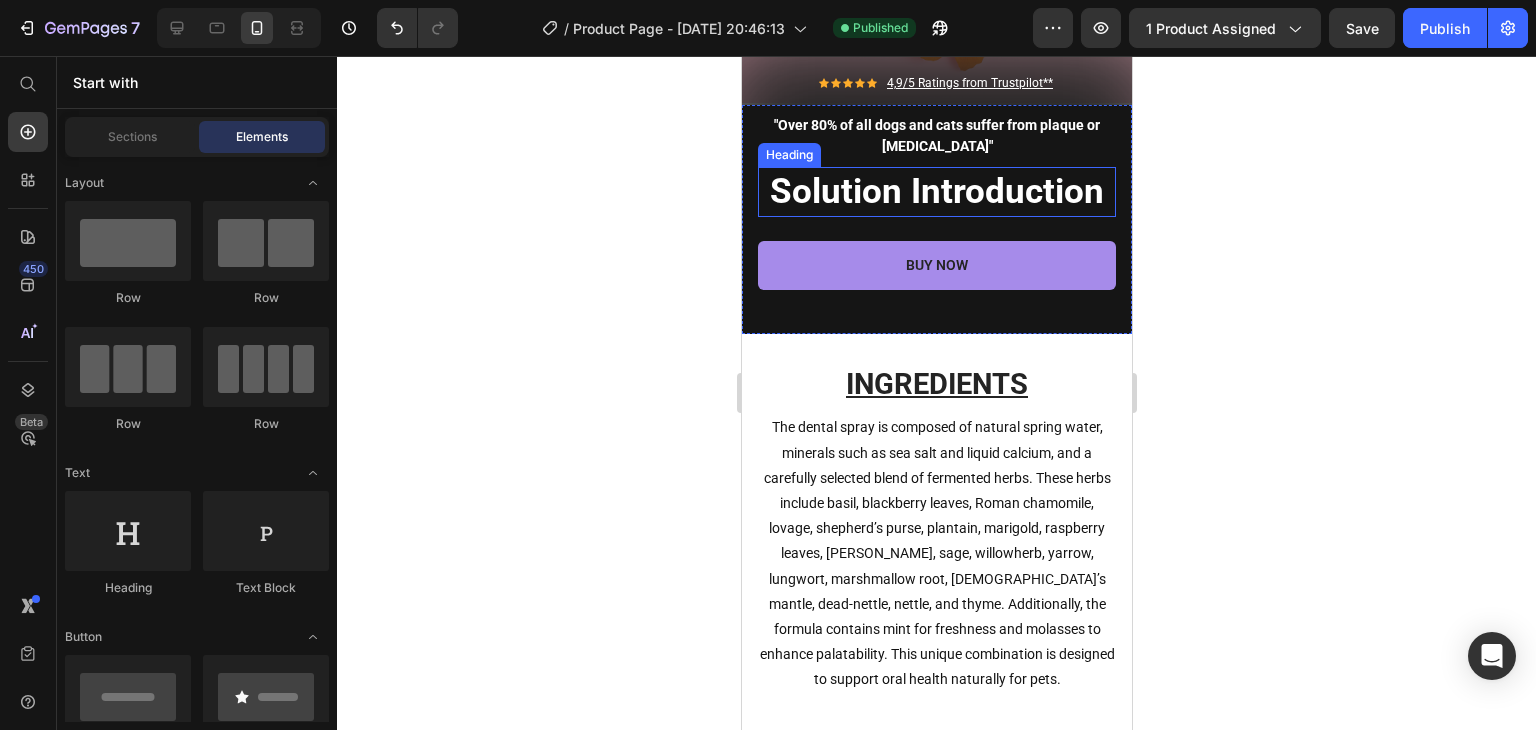 click on "Solution Introduction" at bounding box center [936, 192] 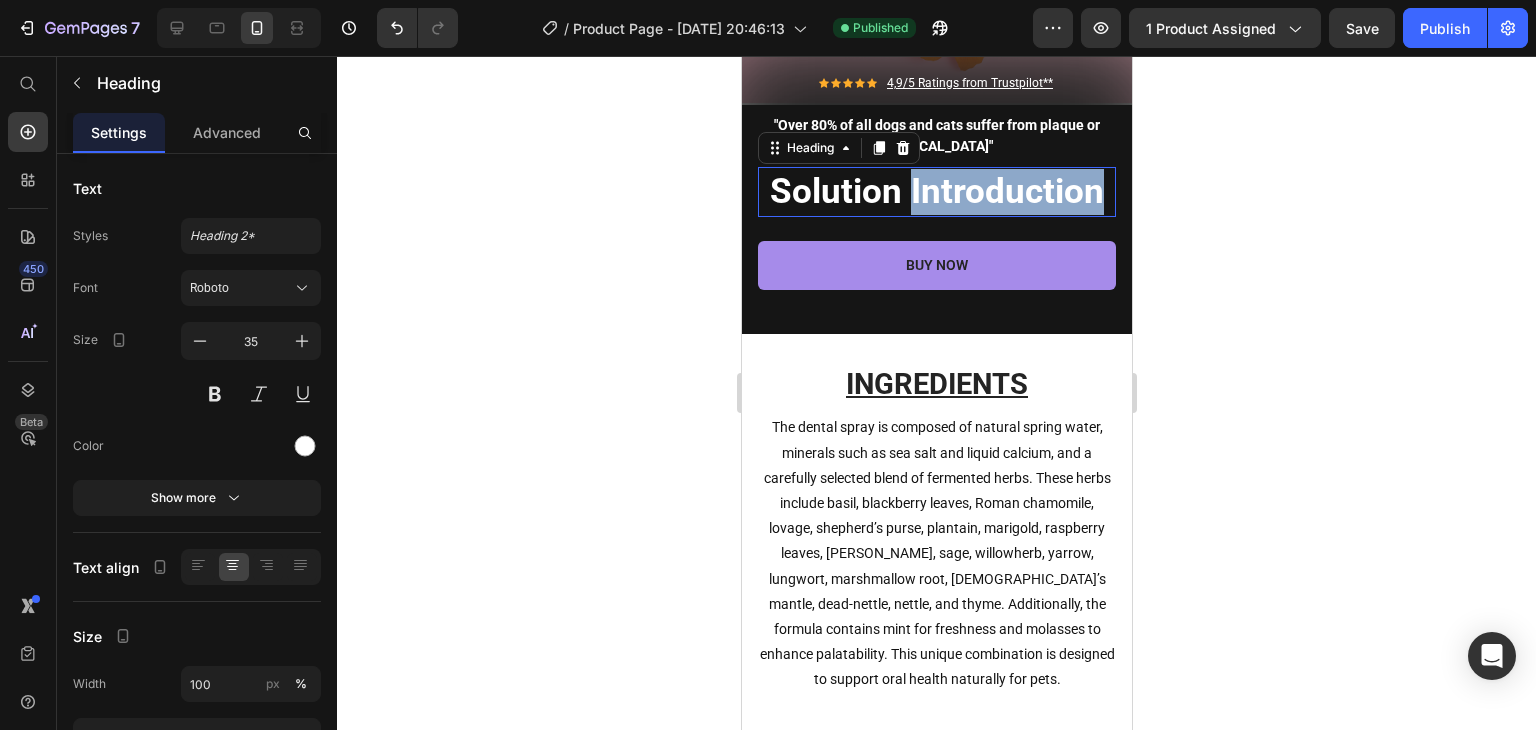 click on "Solution Introduction" at bounding box center (936, 192) 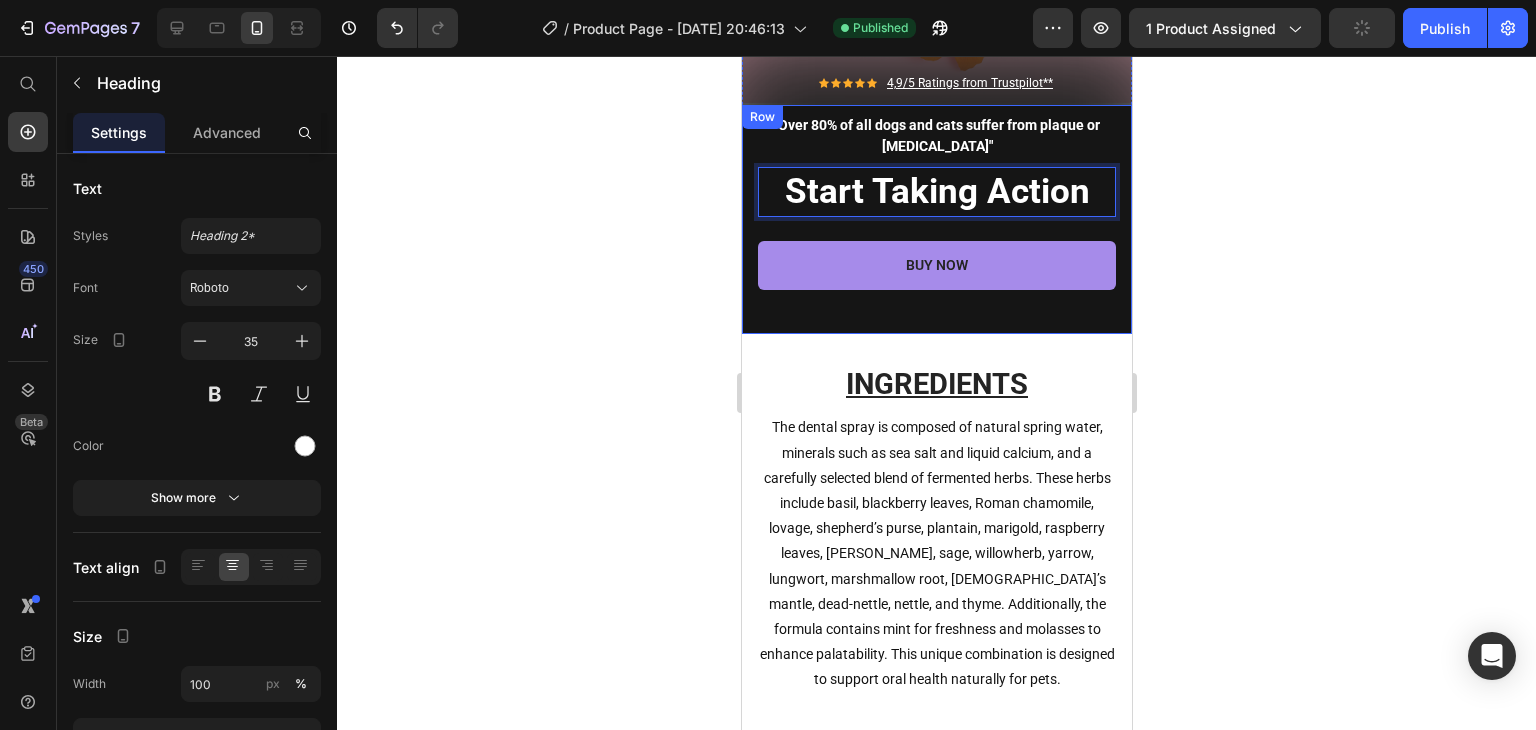 click 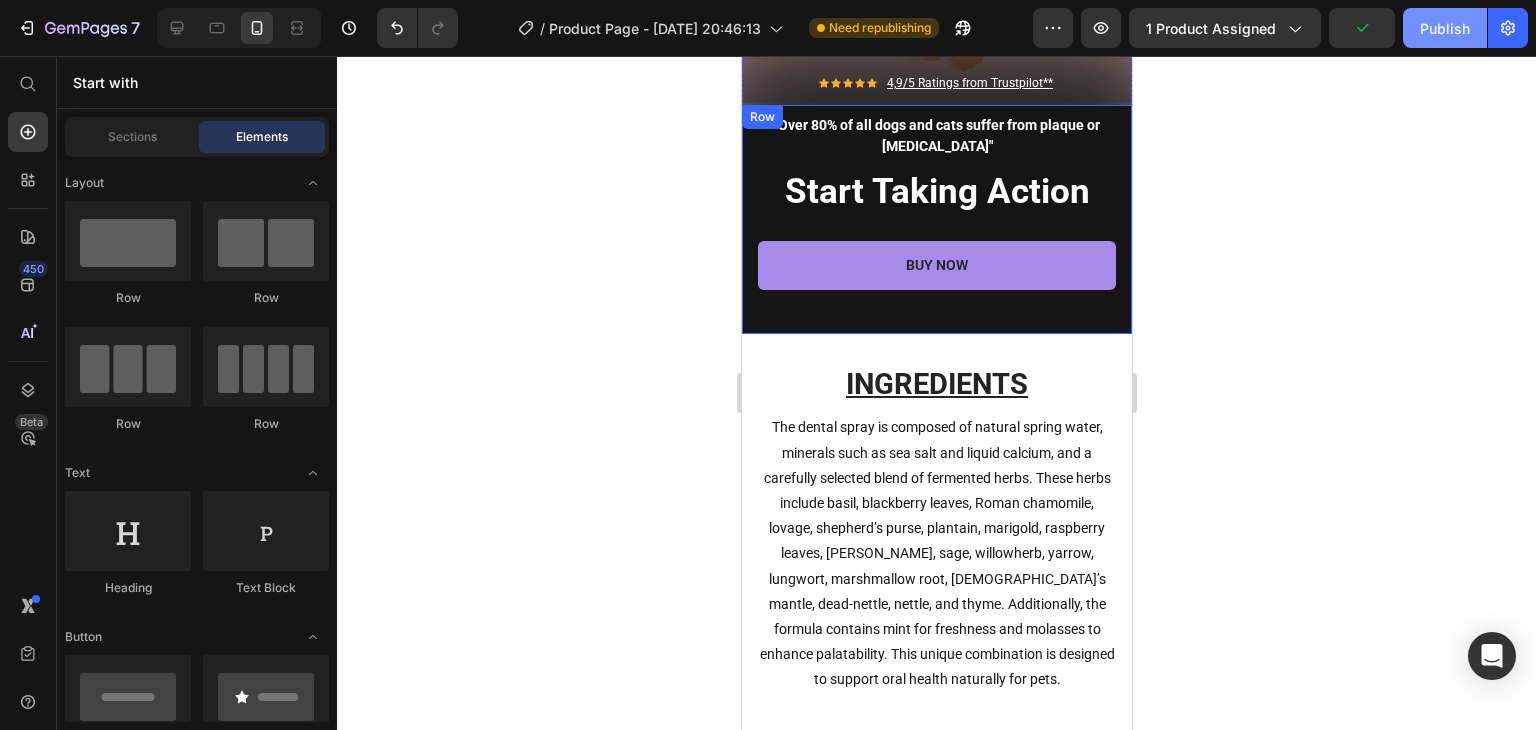 click on "Publish" at bounding box center (1445, 28) 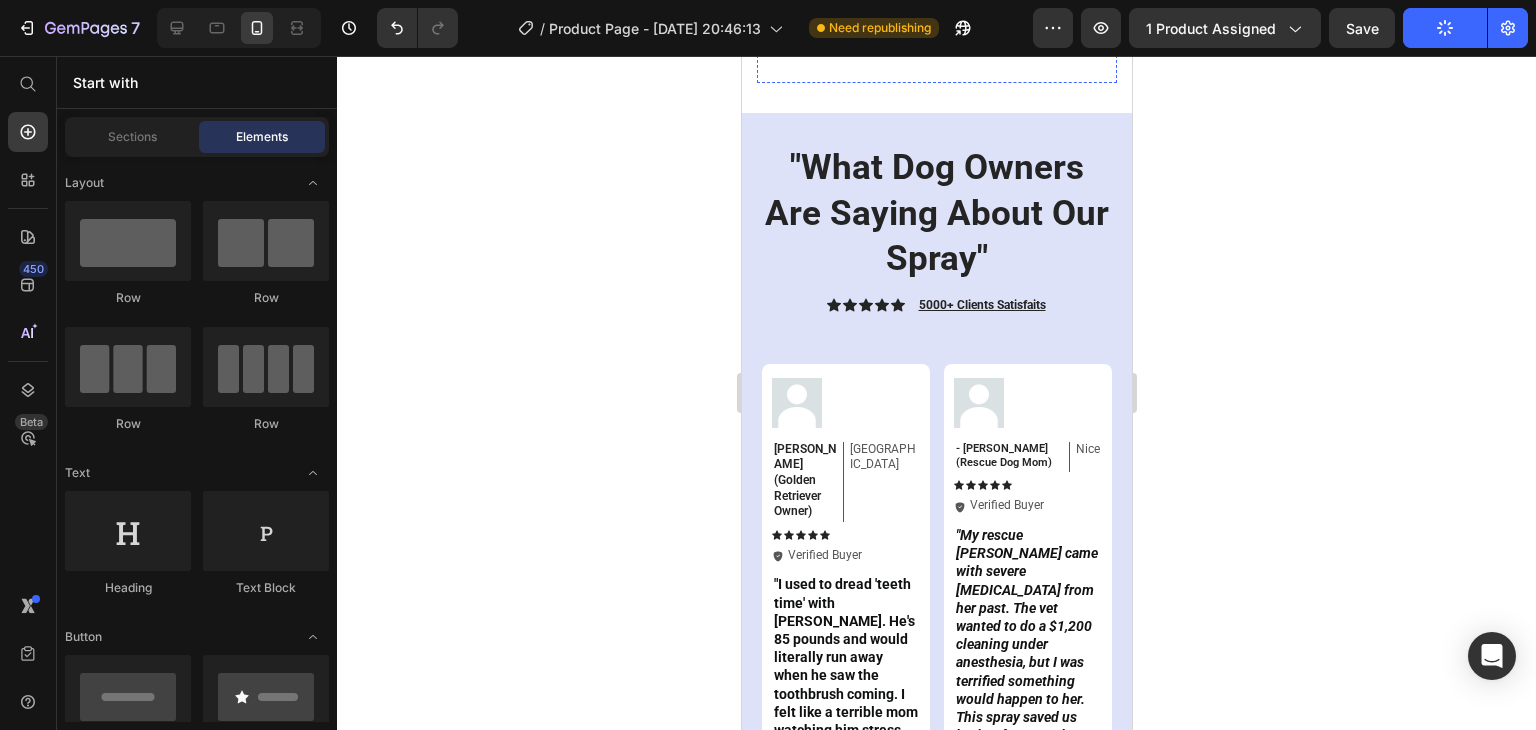 scroll, scrollTop: 6762, scrollLeft: 0, axis: vertical 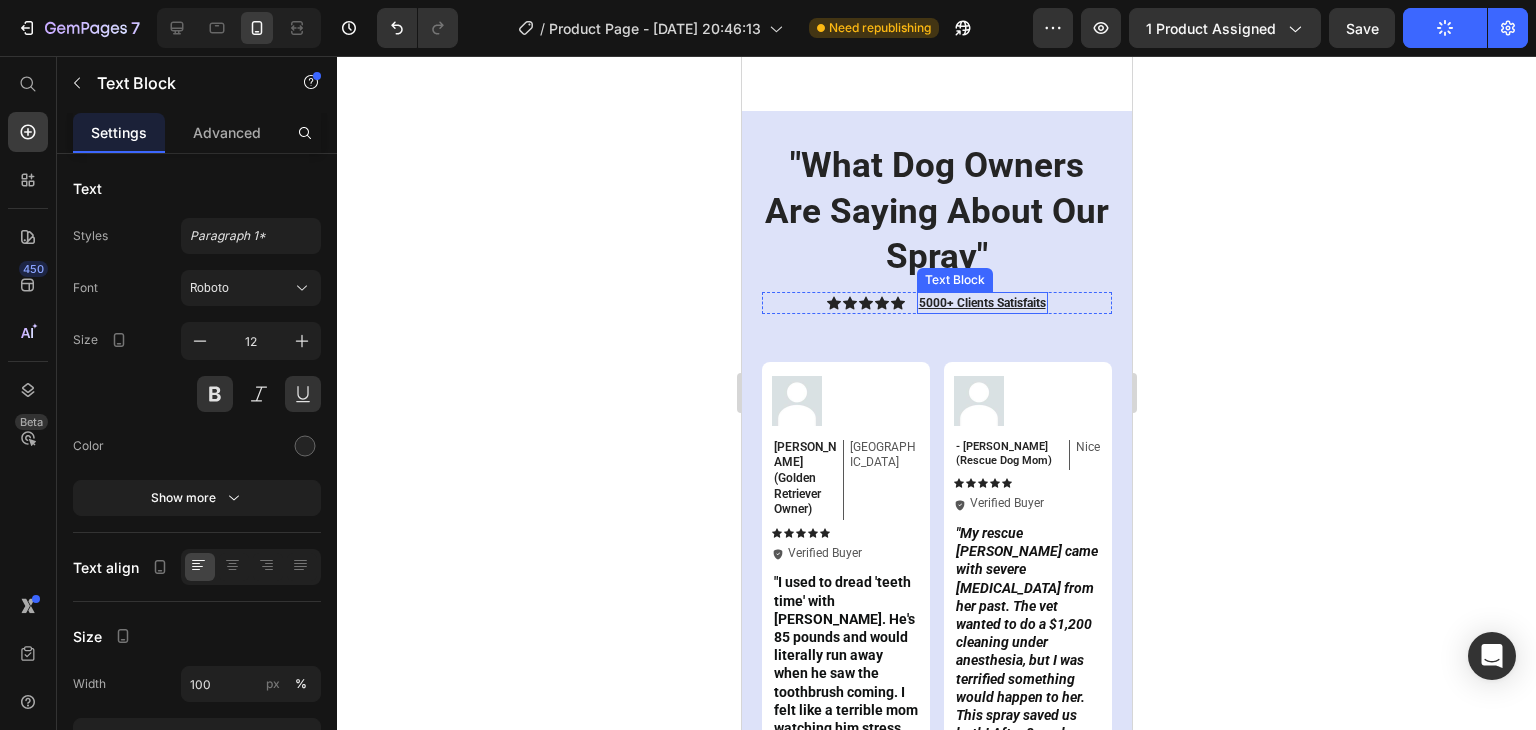 click on "5000+ Clients Satisfaits" at bounding box center (981, 303) 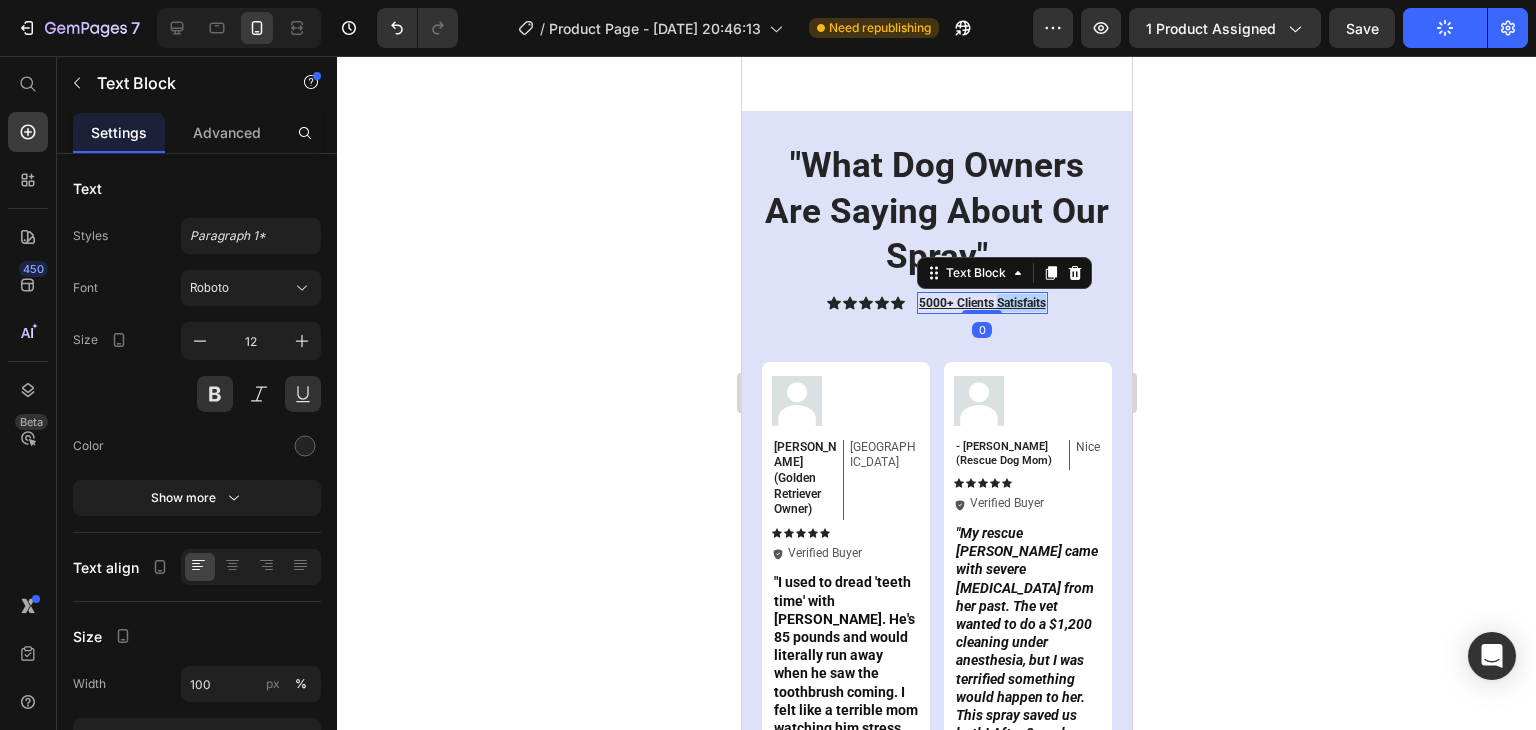 click on "5000+ Clients Satisfaits" at bounding box center (981, 303) 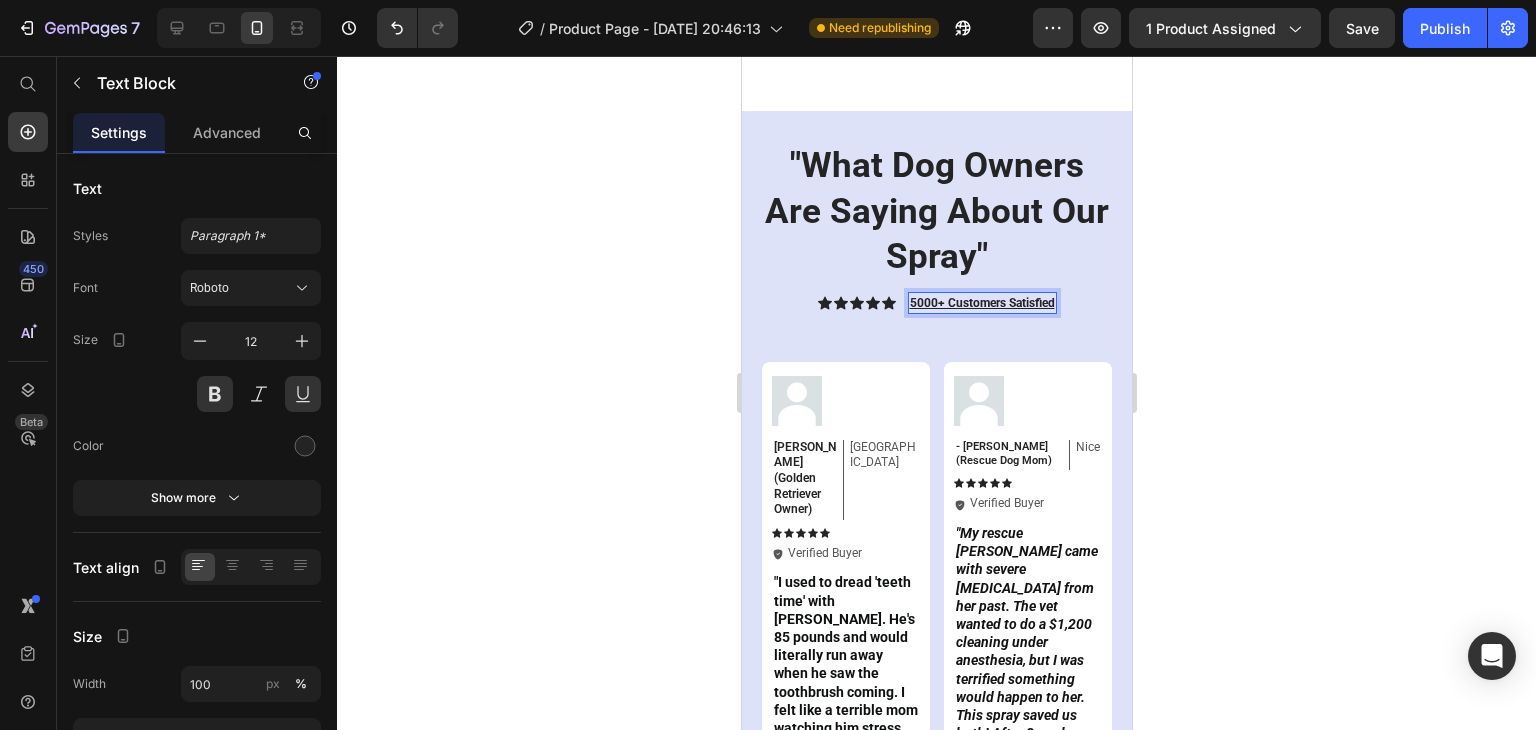click on "5000+ Customers Satisfied" at bounding box center [981, 303] 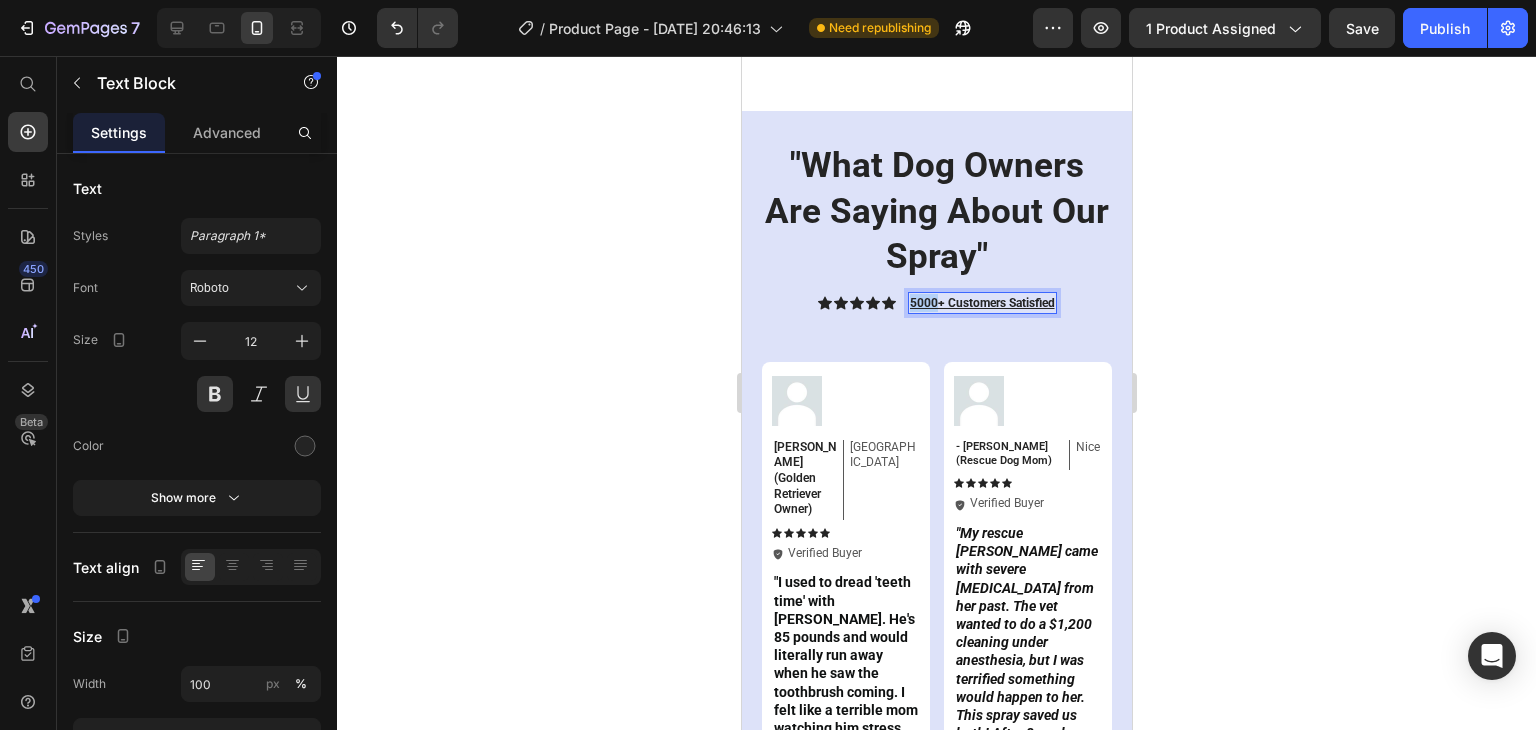 click on "5000+ Customers Satisfied" at bounding box center [981, 303] 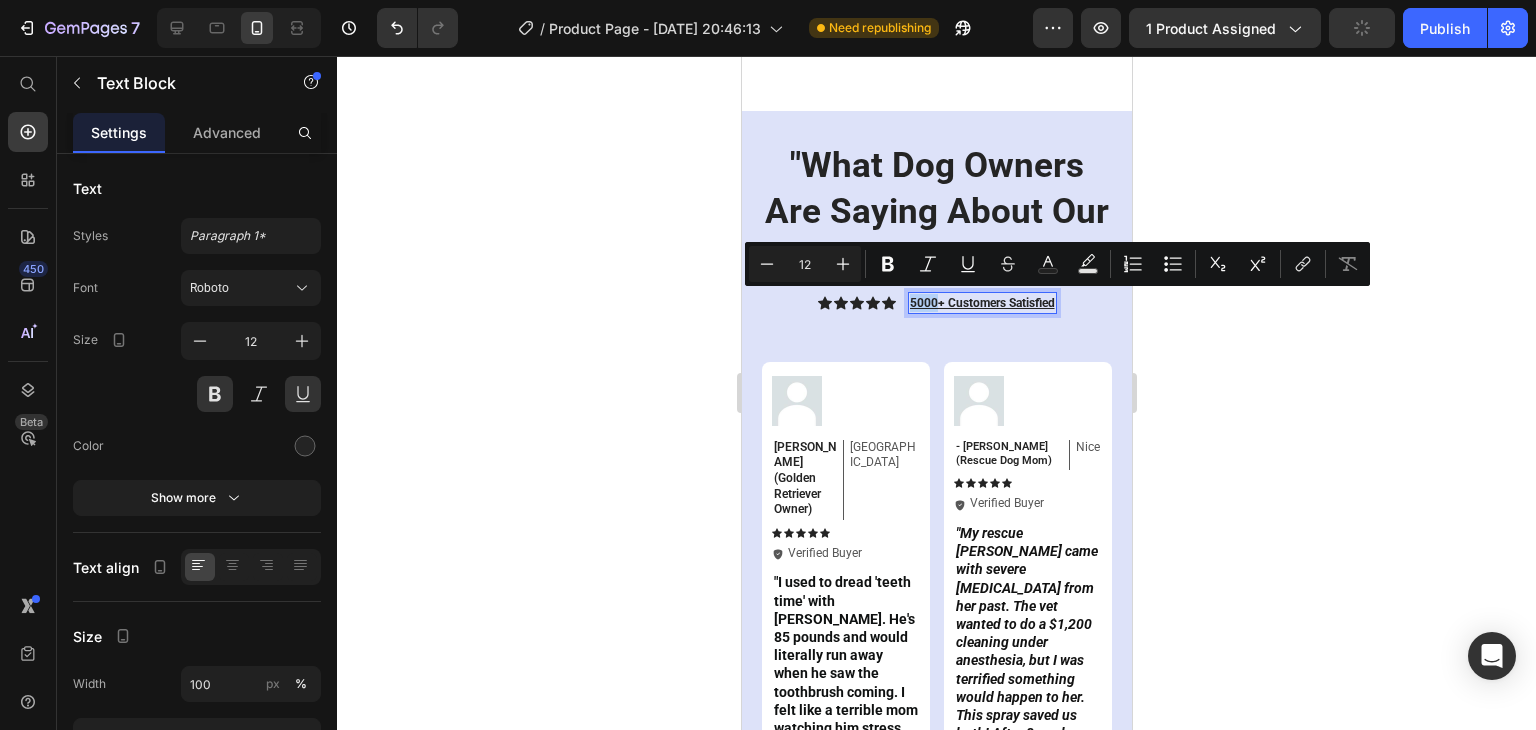 click on "5000+ Customers Satisfied" at bounding box center (981, 303) 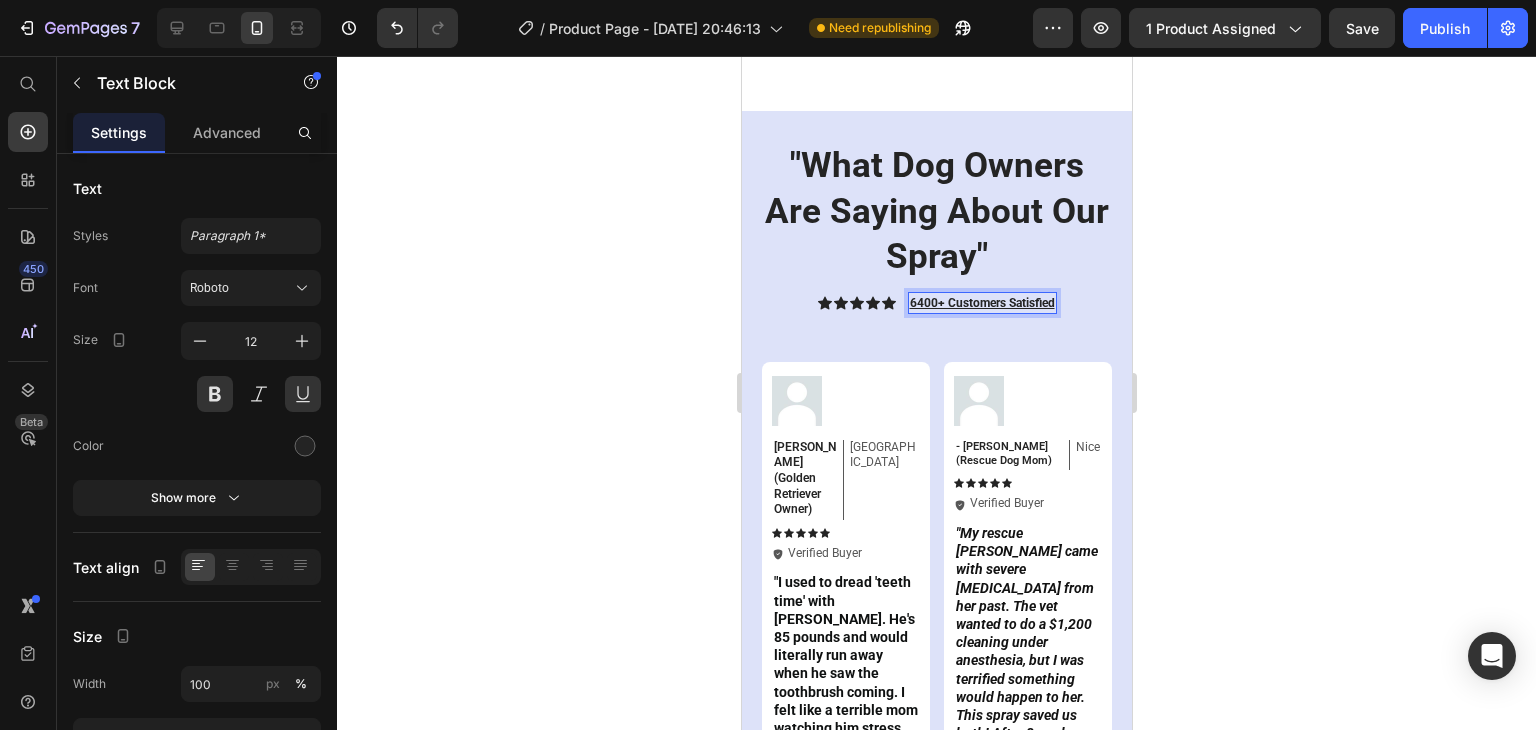 click 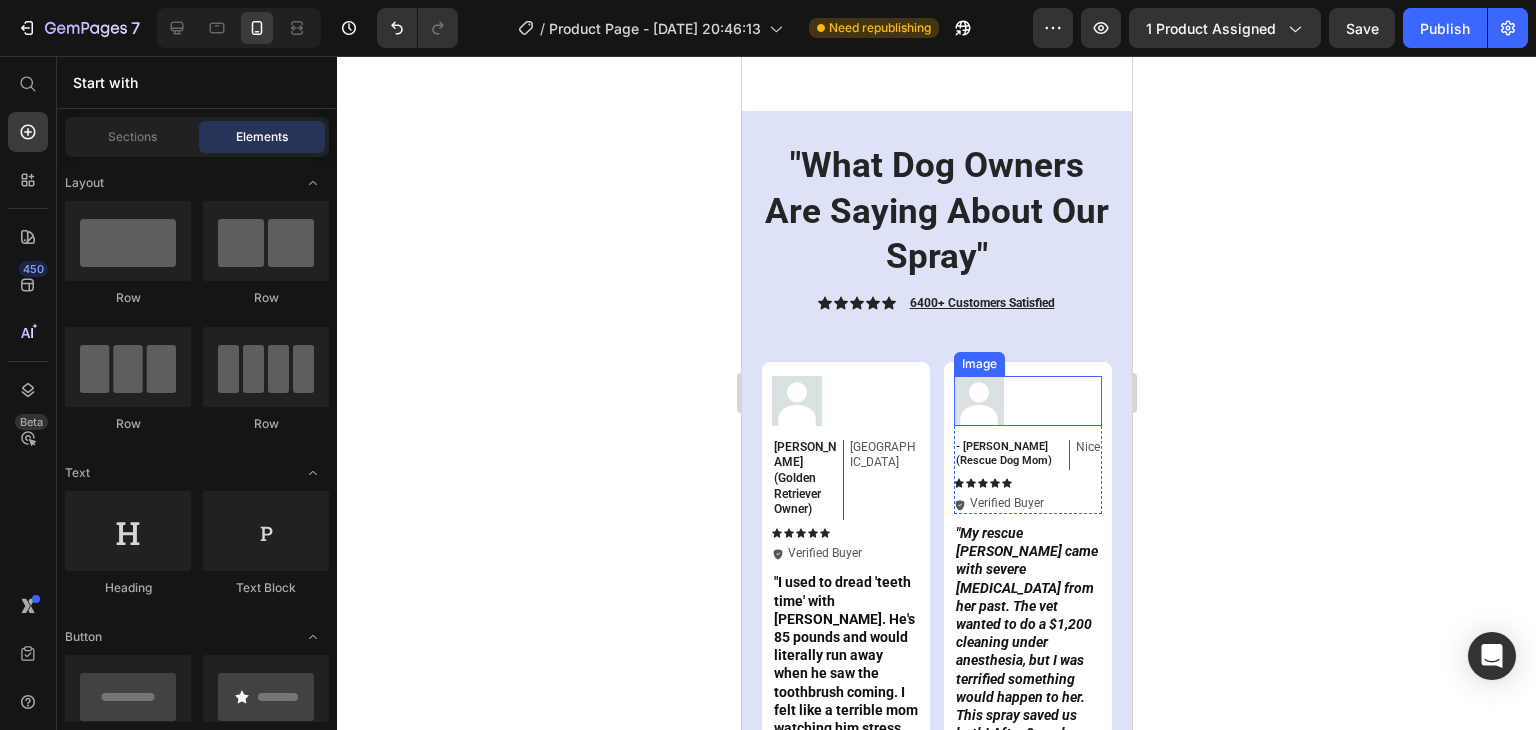 scroll, scrollTop: 6788, scrollLeft: 0, axis: vertical 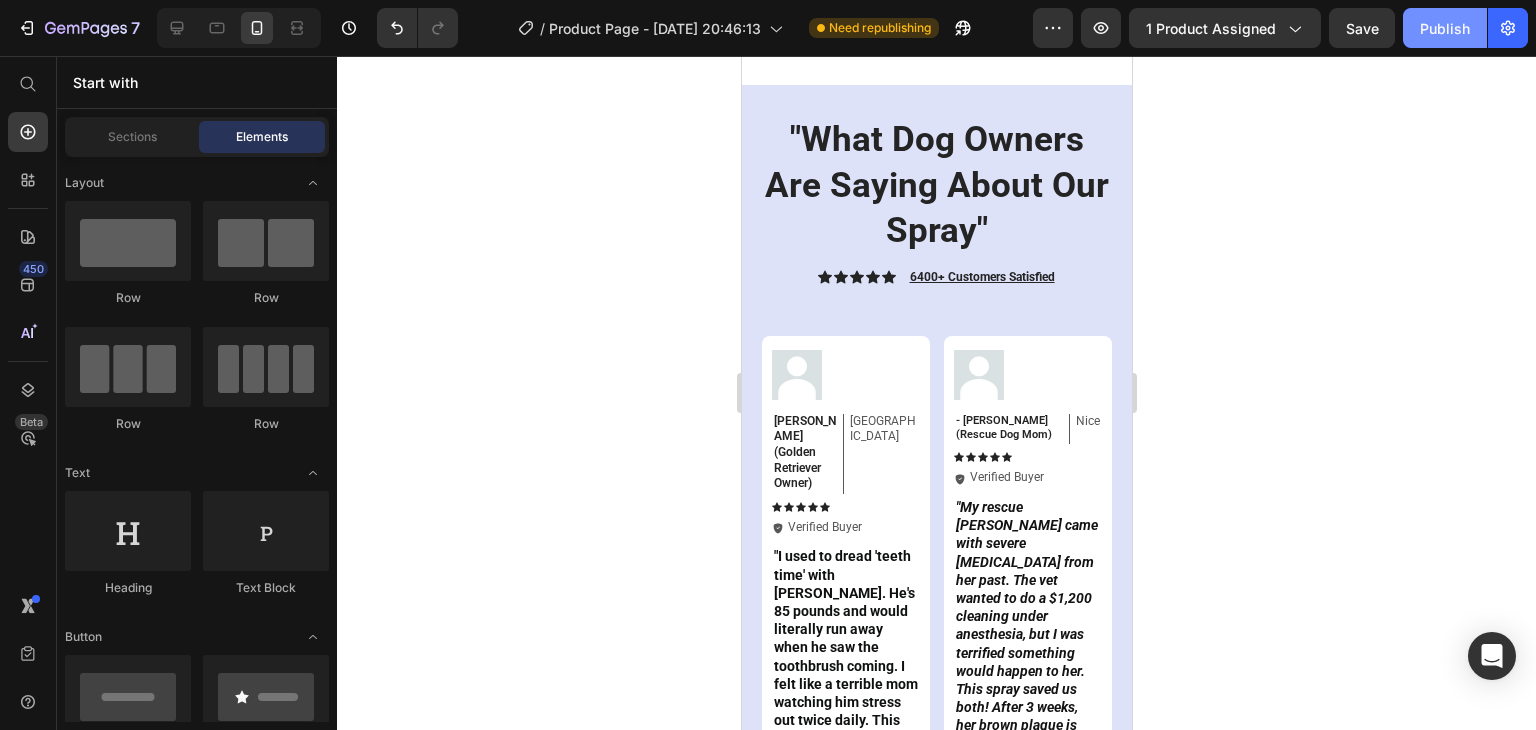 drag, startPoint x: 1424, startPoint y: 41, endPoint x: 259, endPoint y: 271, distance: 1187.4868 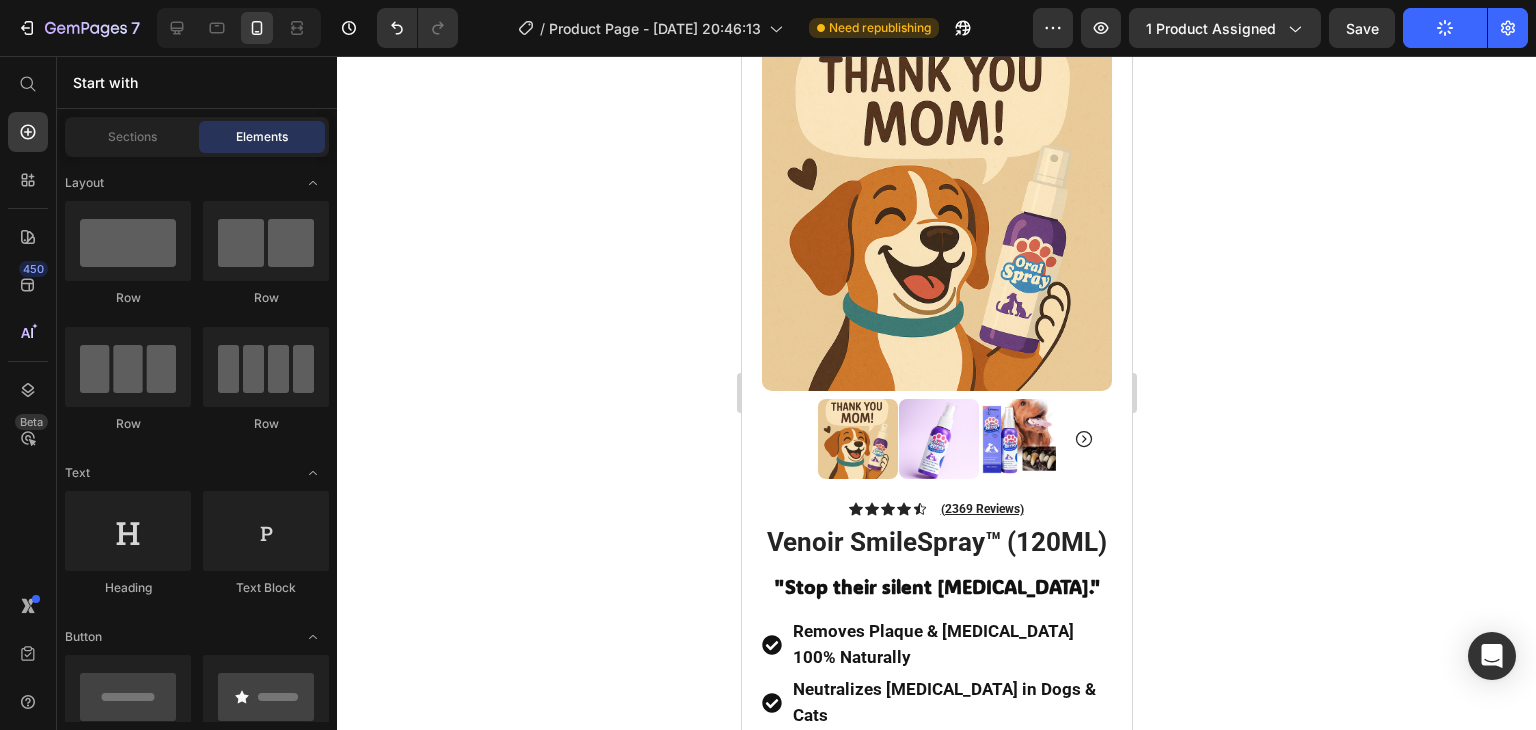 scroll, scrollTop: 0, scrollLeft: 0, axis: both 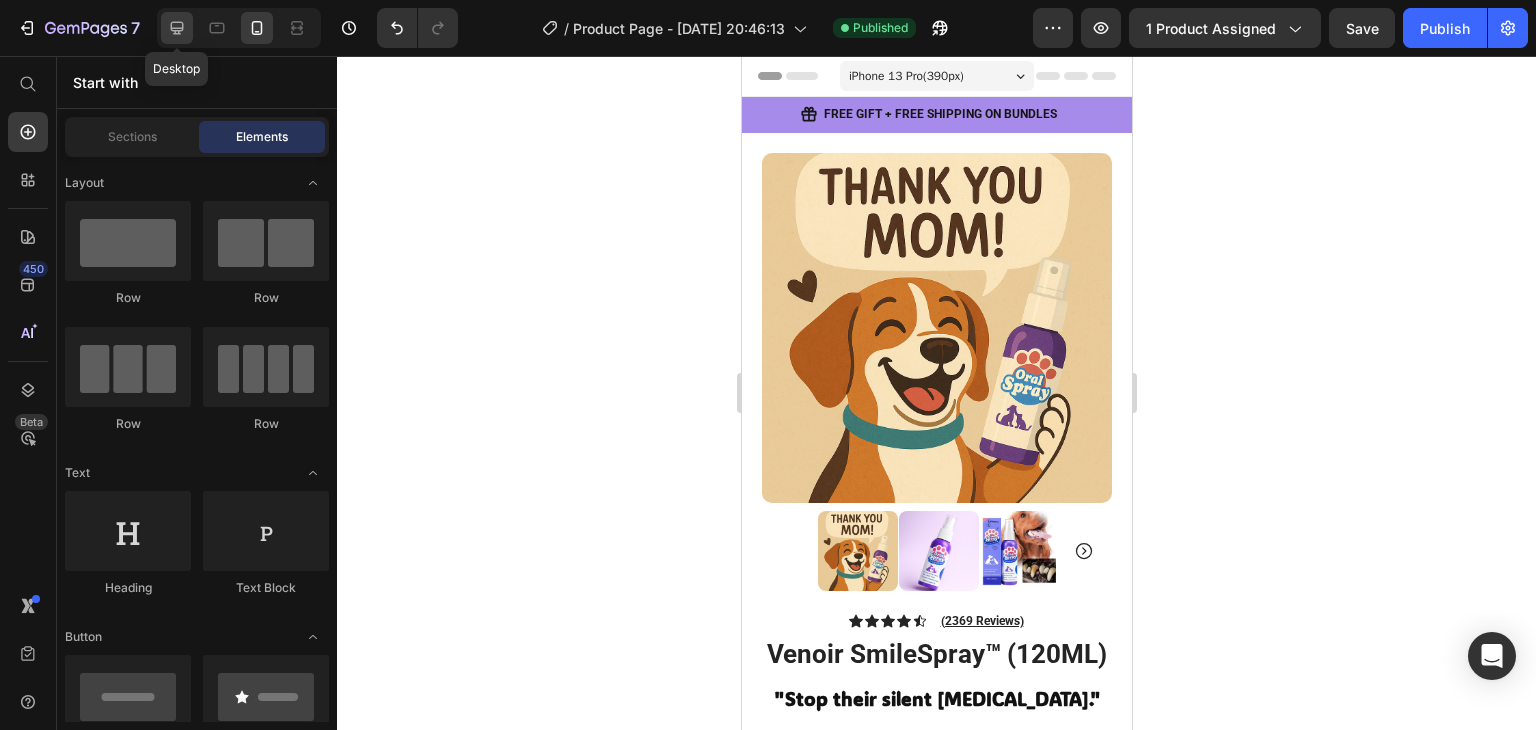 click 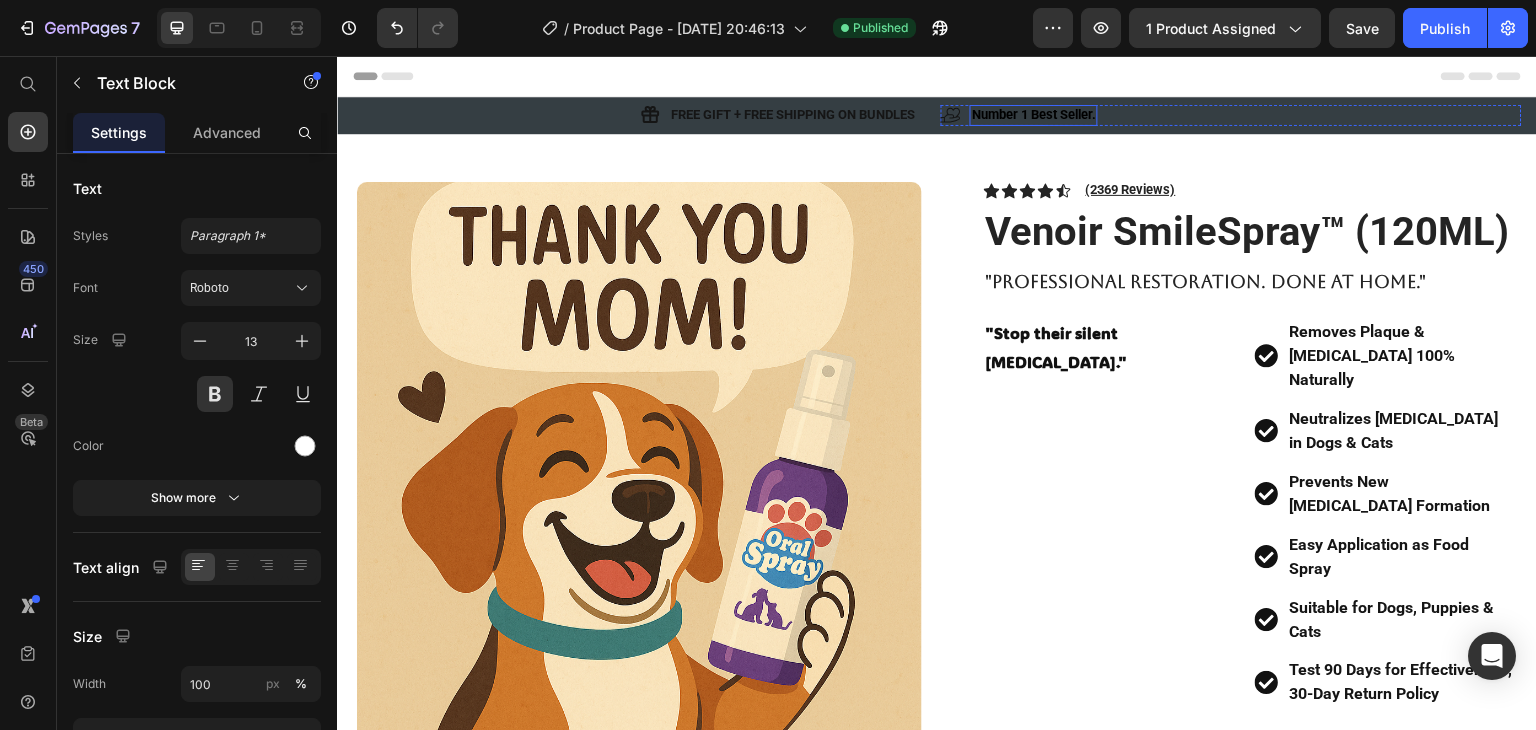 click on "Number 1 Best Seller." at bounding box center (1034, 114) 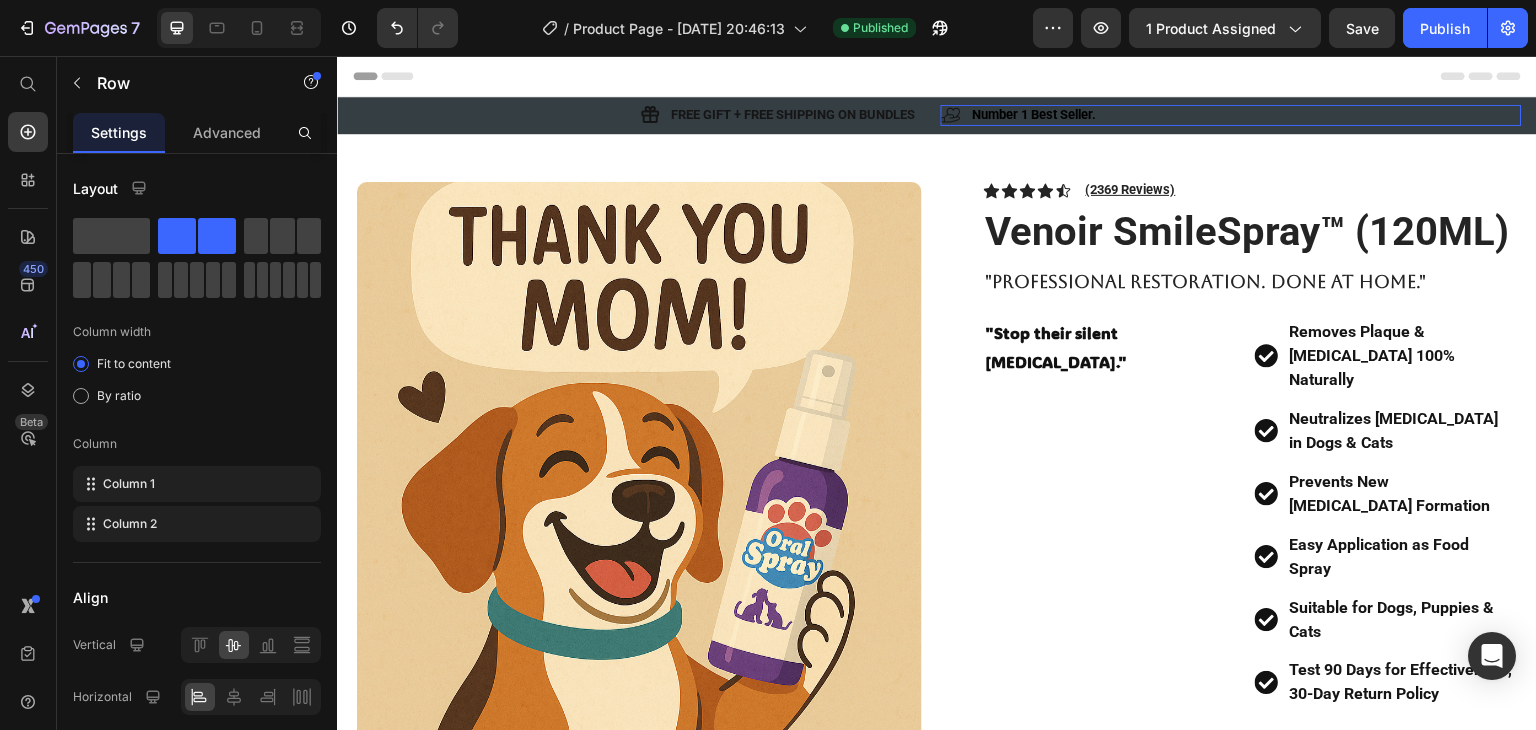 click on "Icon Number 1 Best Seller. Text Block Row   0" at bounding box center (1231, 115) 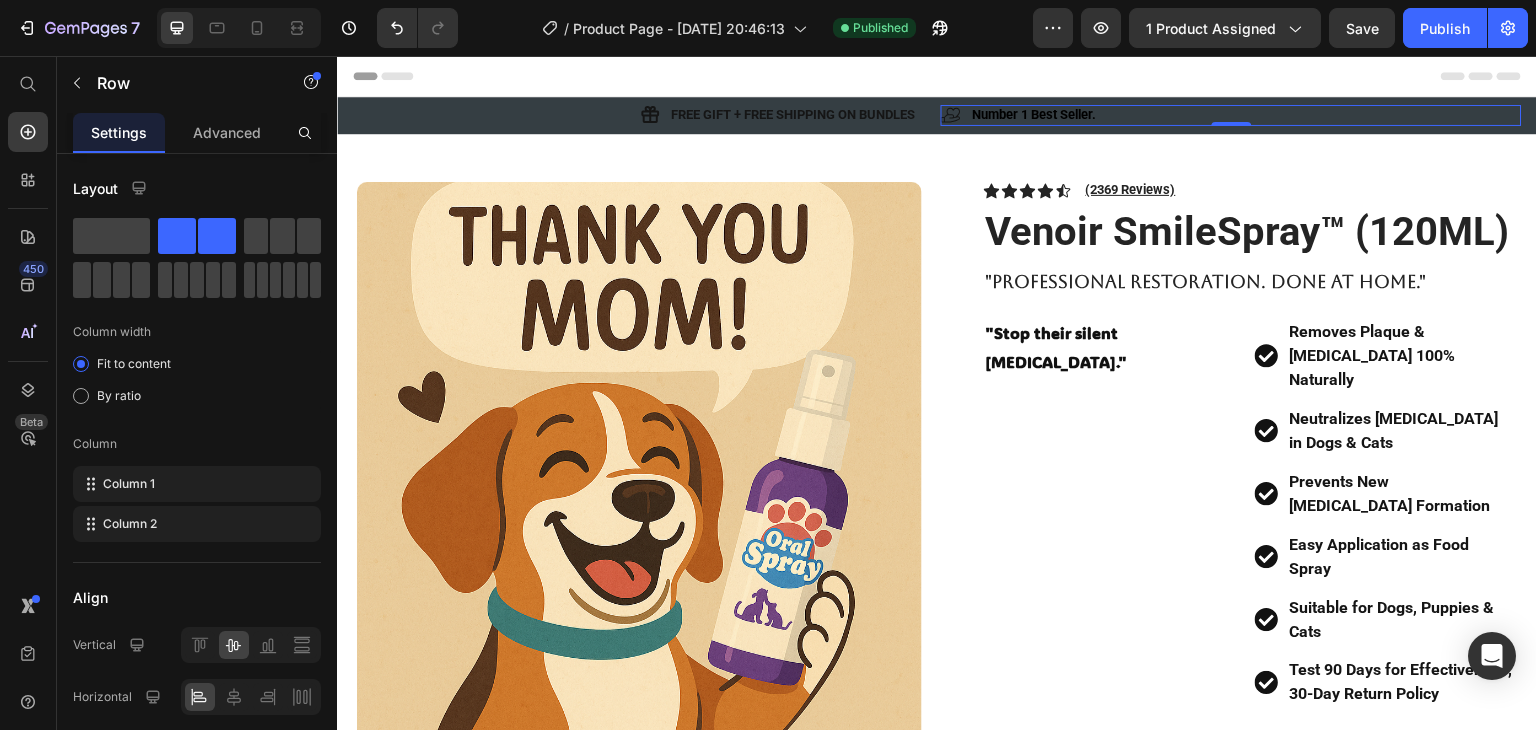 click on "Icon Number 1 Best Seller. Text Block Row   0" at bounding box center (1231, 115) 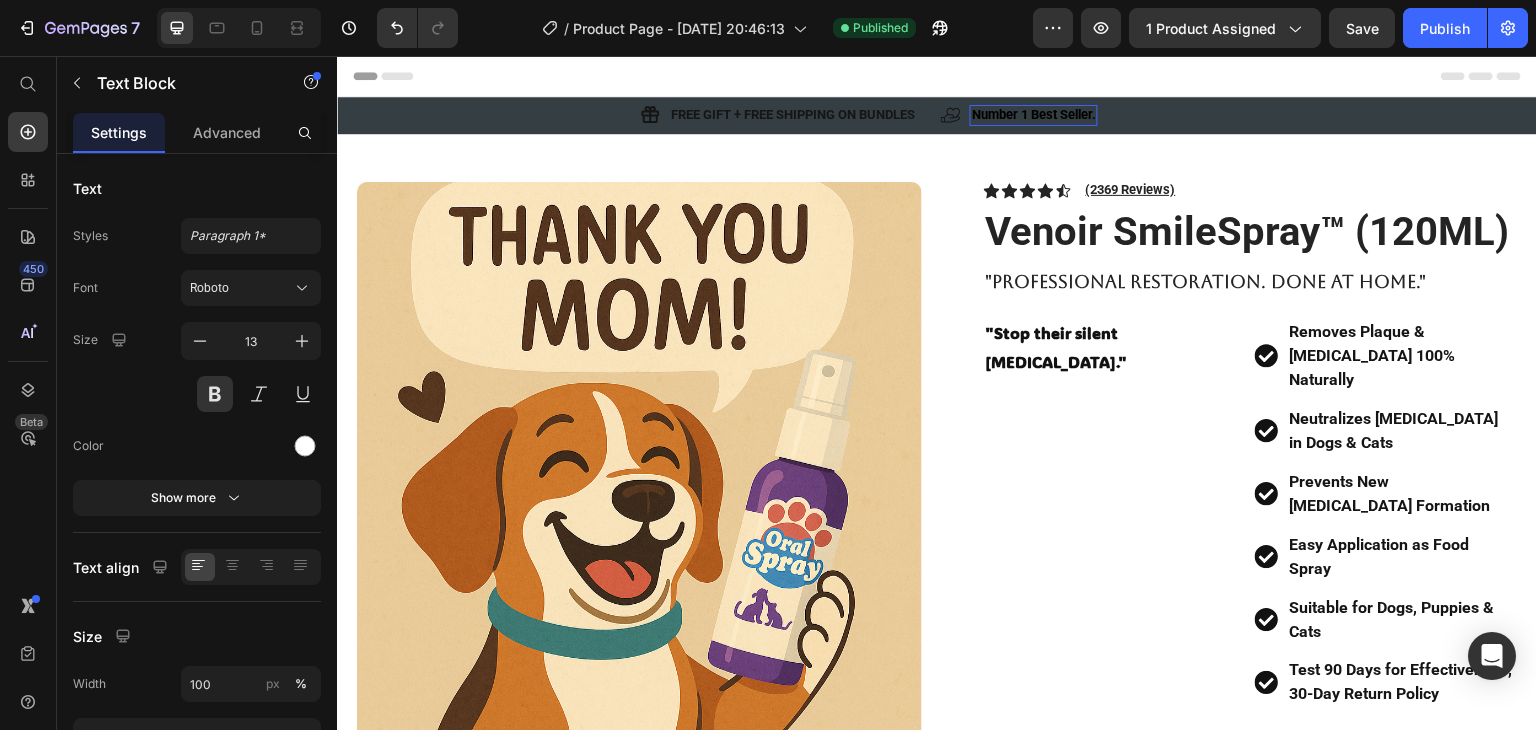 click on "Number 1 Best Seller." at bounding box center [1034, 115] 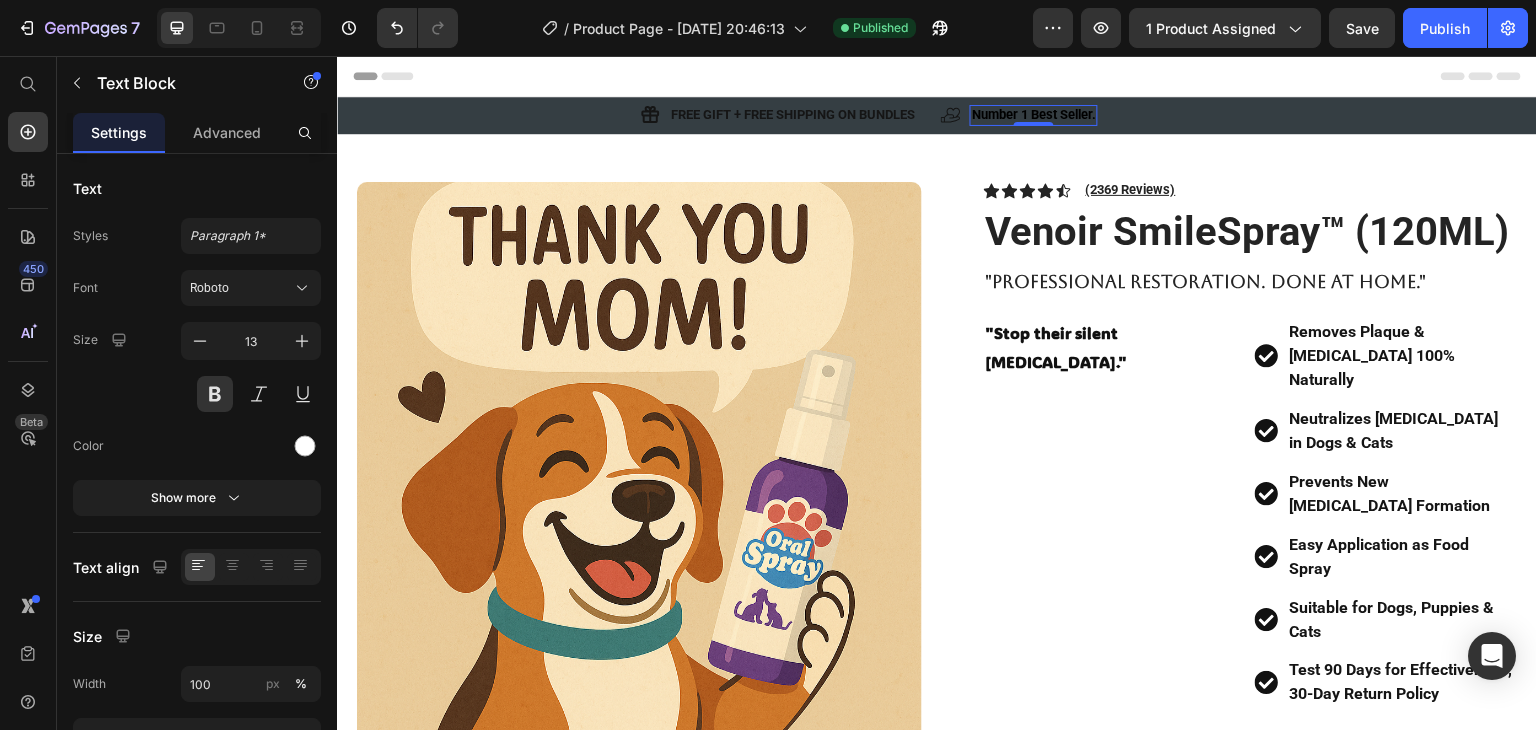 click on "Number 1 Best Seller." at bounding box center [1034, 114] 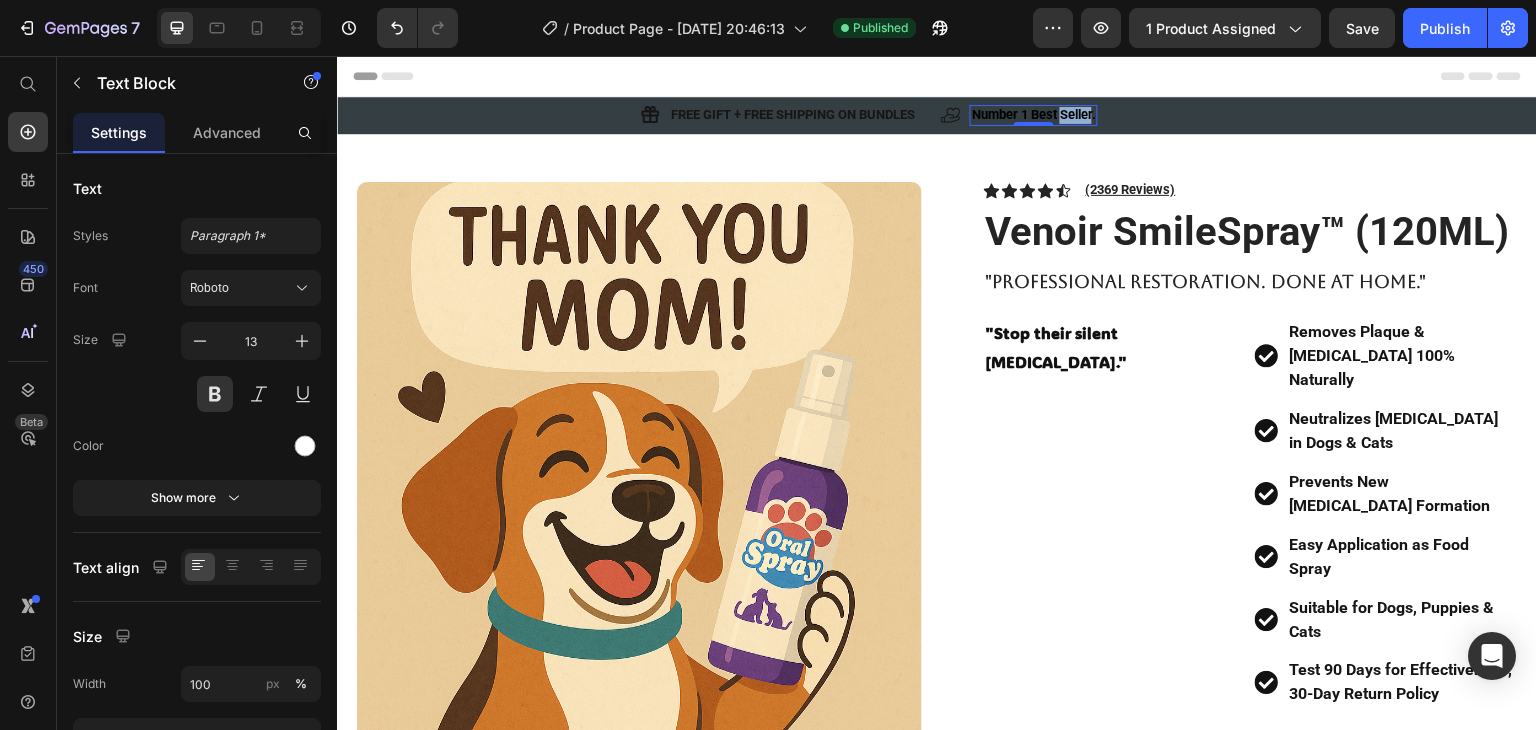 click on "Number 1 Best Seller." at bounding box center (1034, 114) 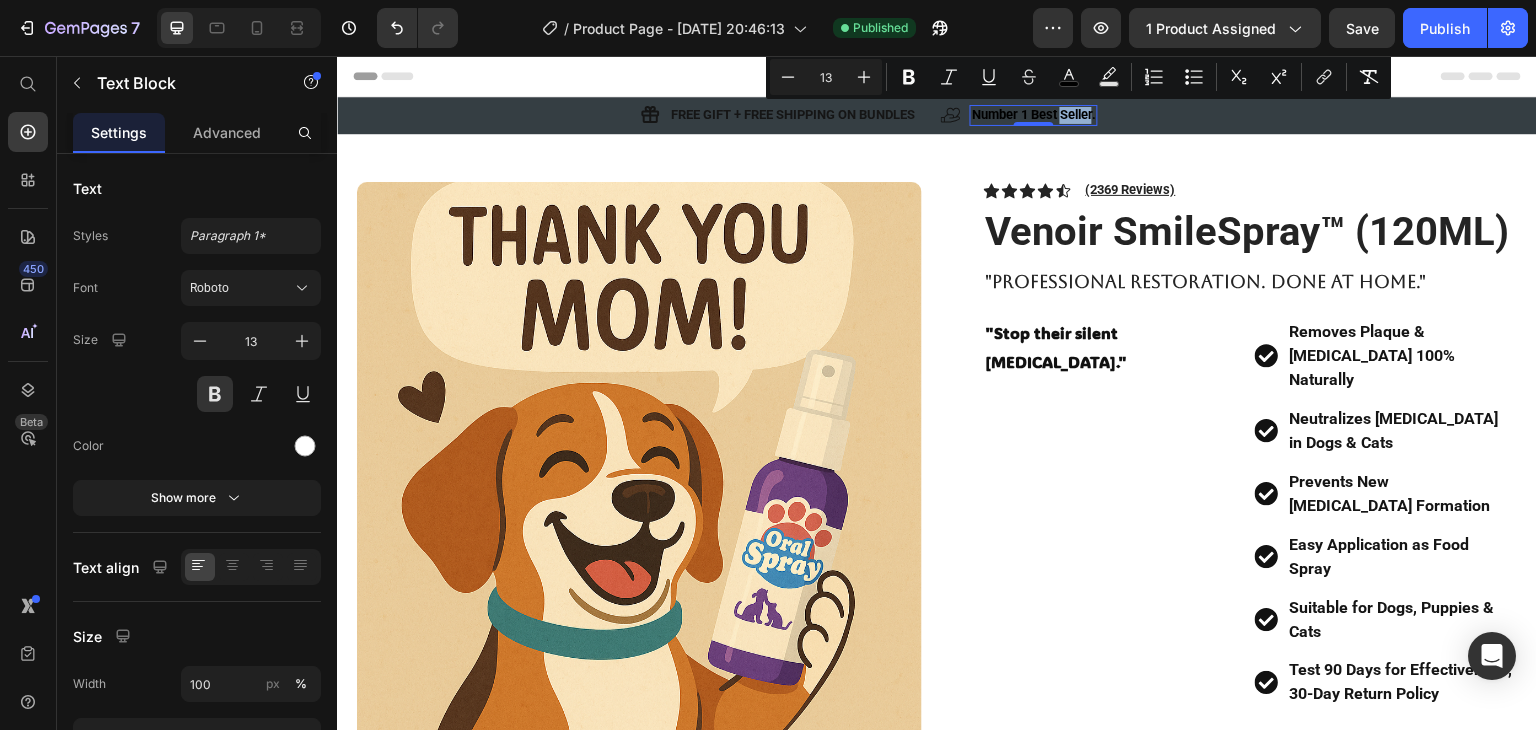 click on "Number 1 Best Seller." at bounding box center [1034, 114] 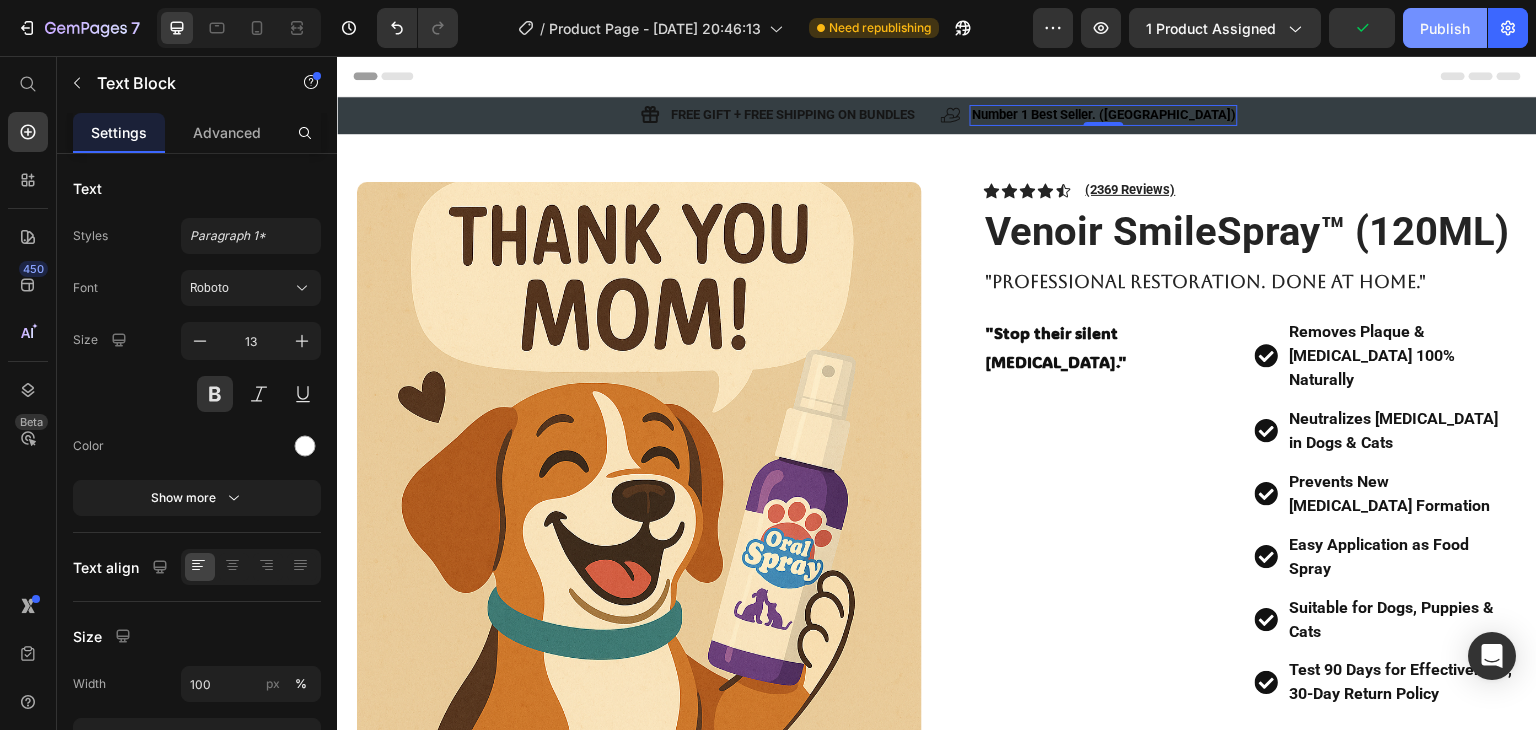 click on "Publish" at bounding box center (1445, 28) 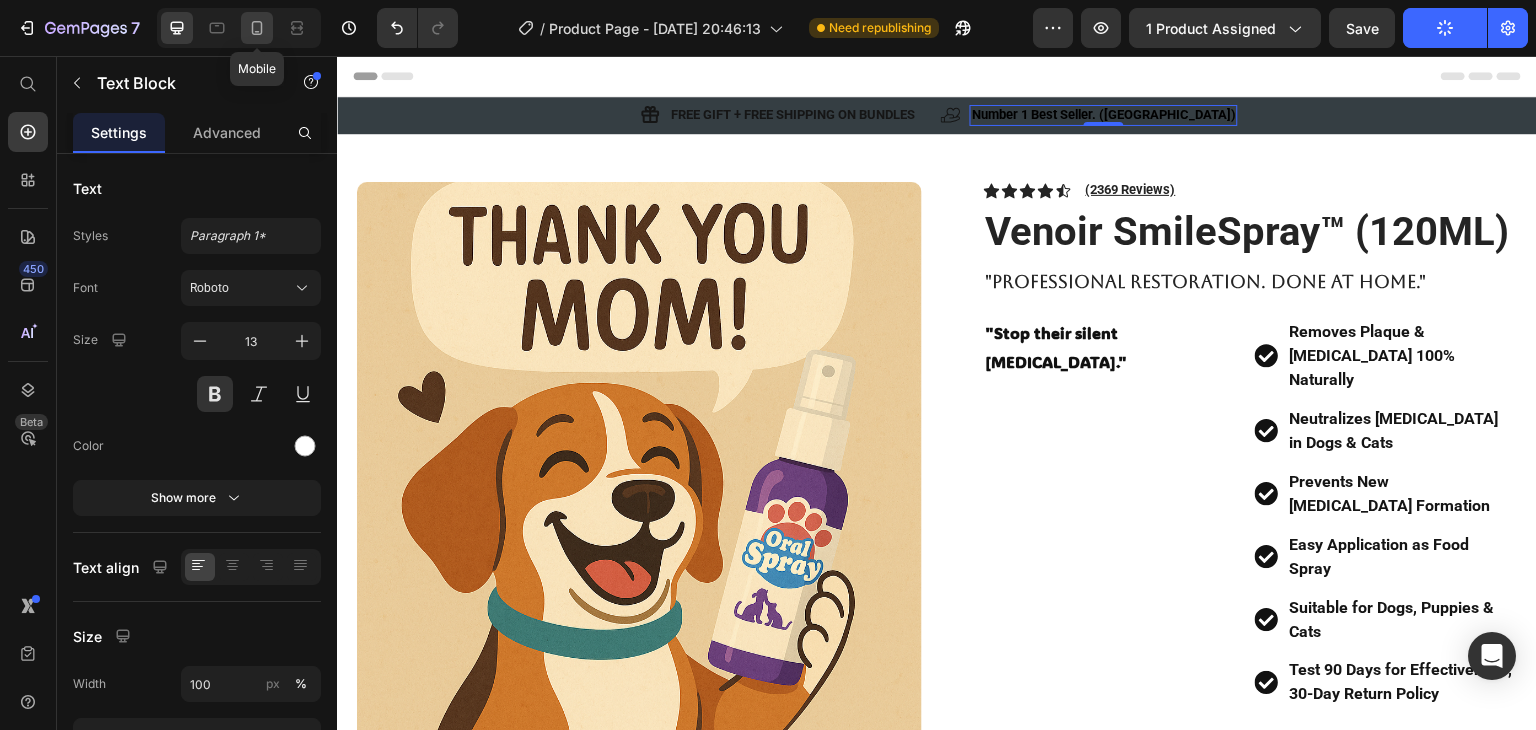click 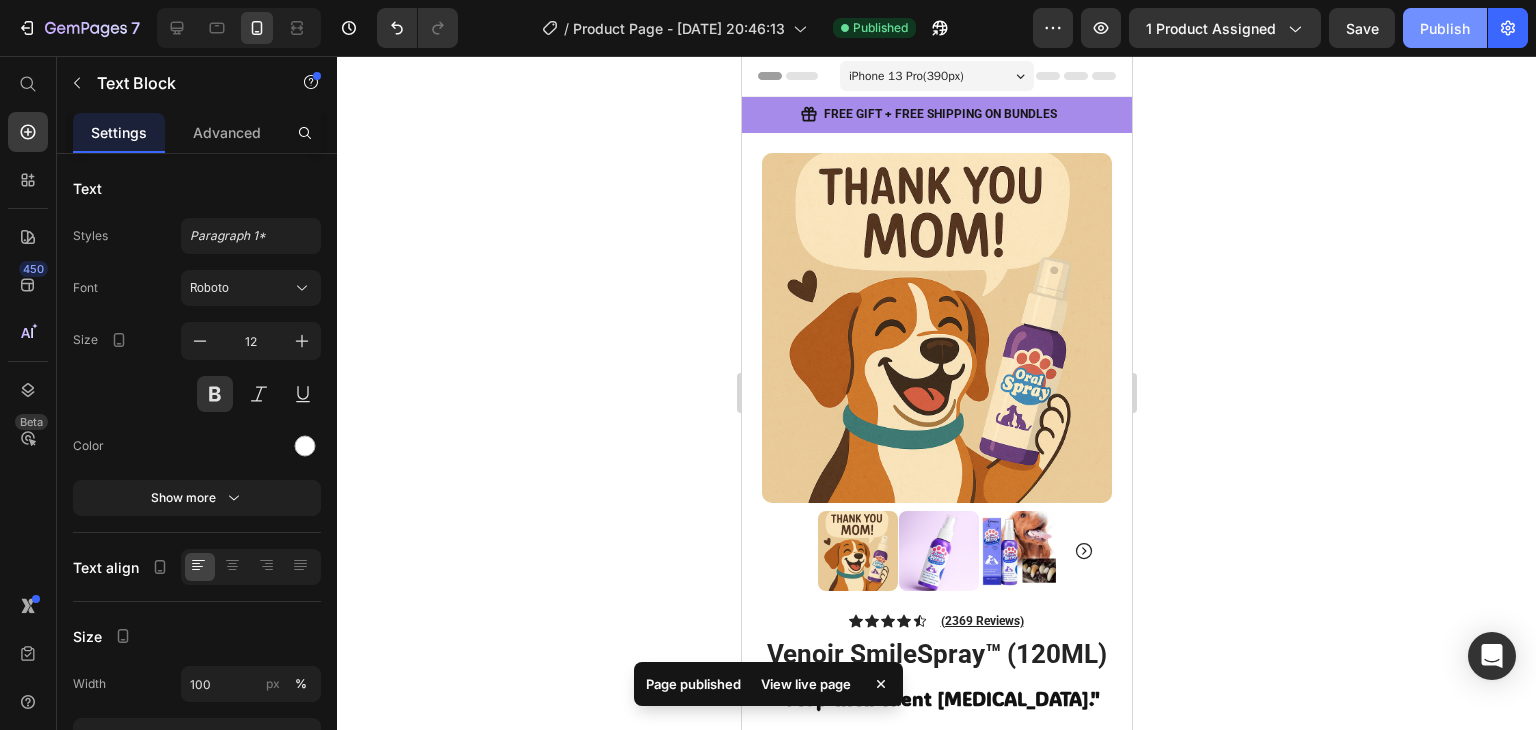 click on "Publish" at bounding box center (1445, 28) 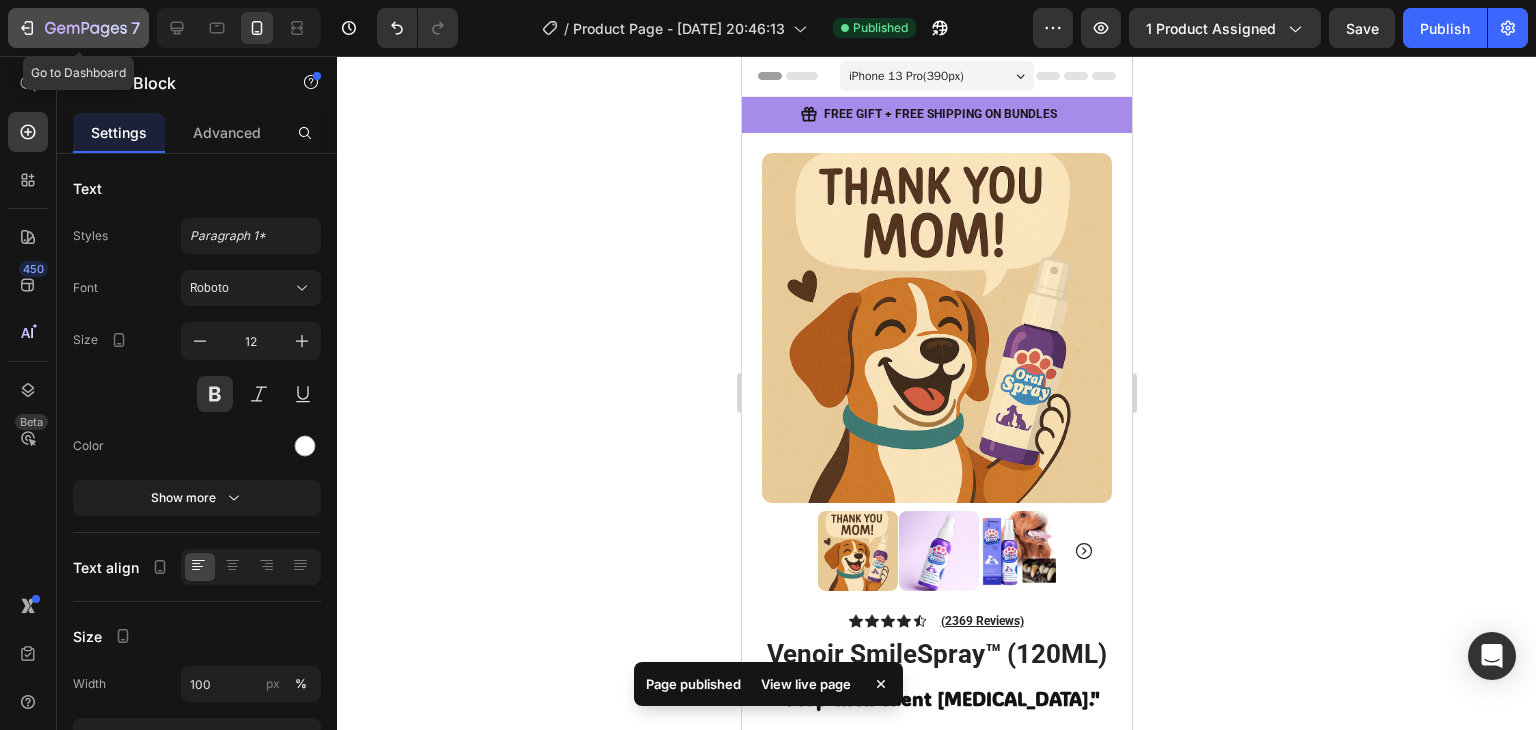 click on "7" at bounding box center [78, 28] 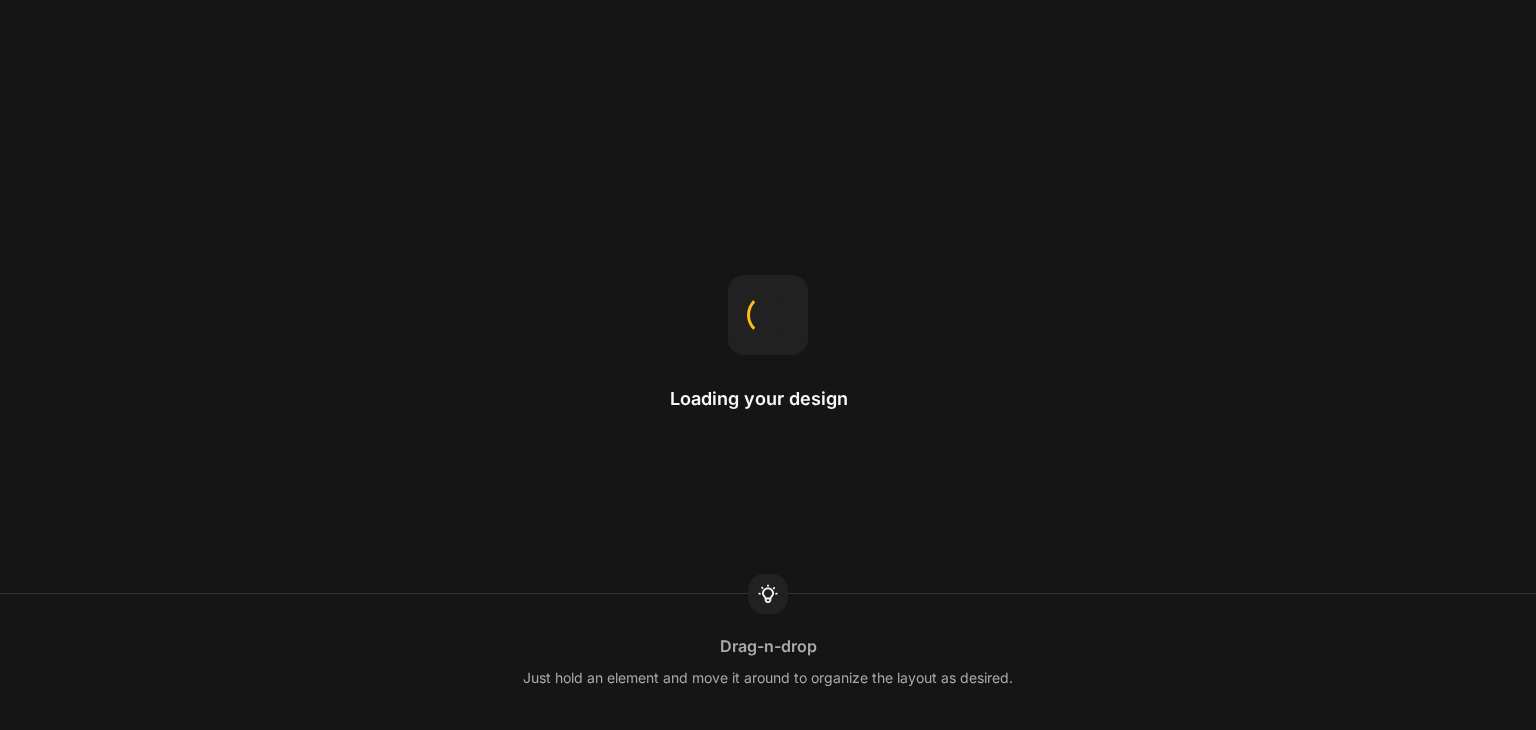 scroll, scrollTop: 0, scrollLeft: 0, axis: both 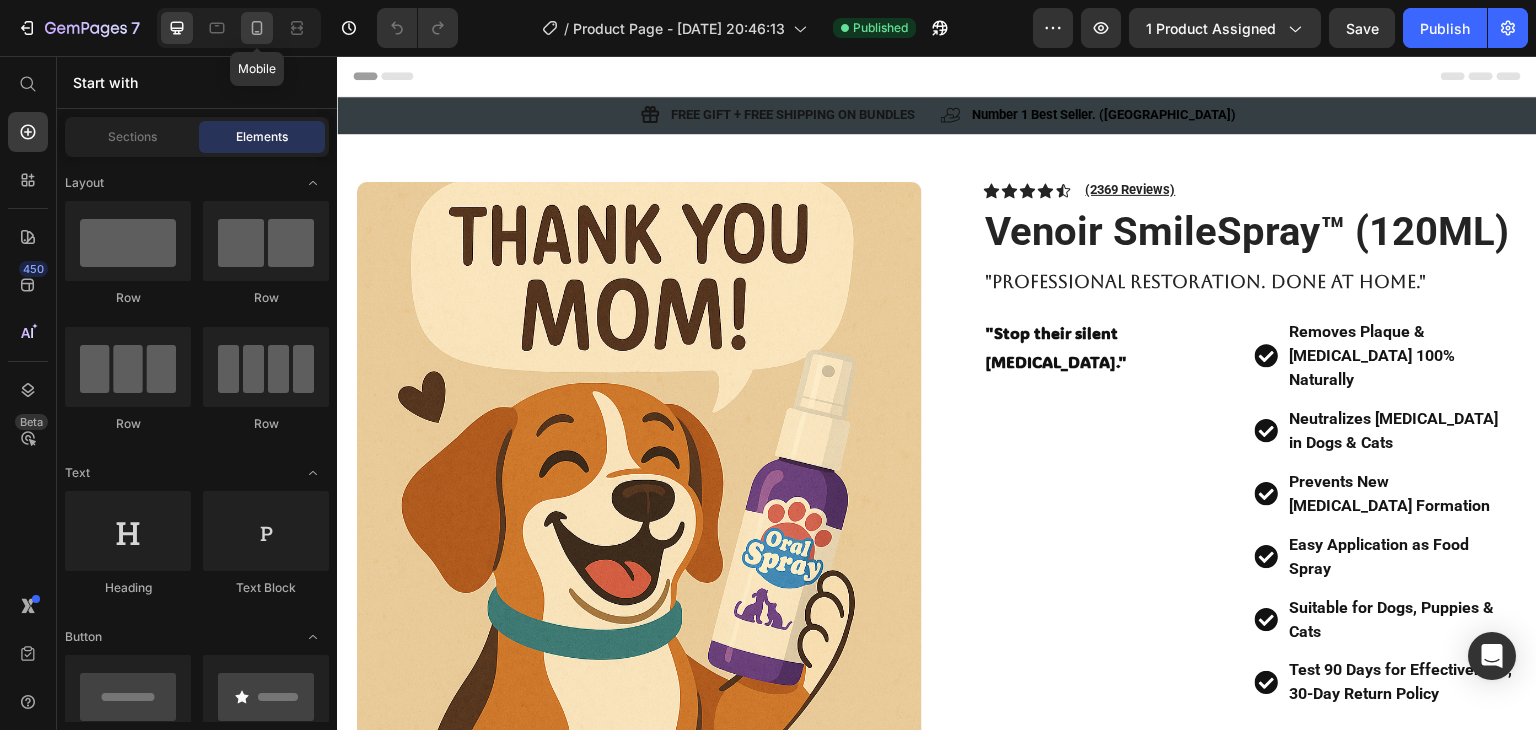 click 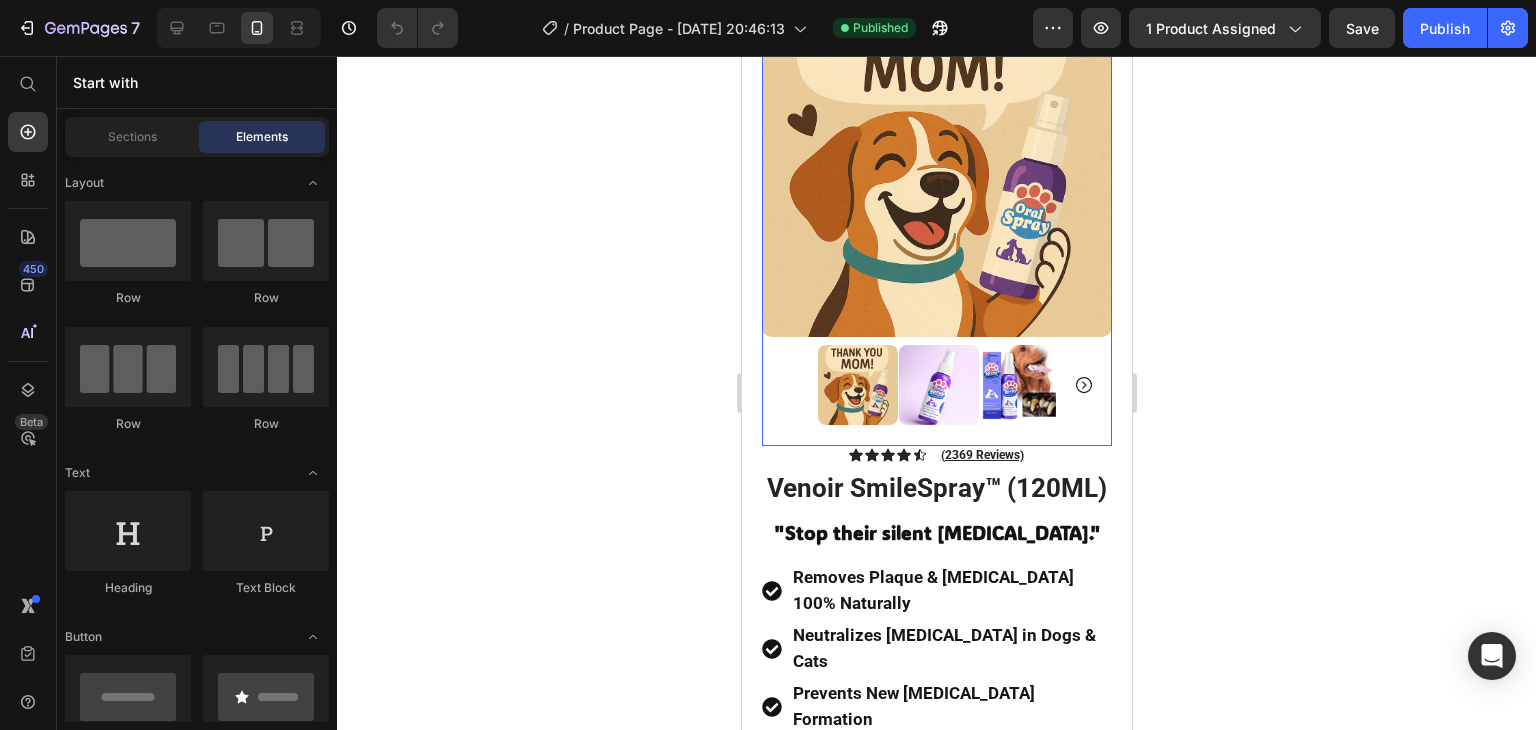 scroll, scrollTop: 180, scrollLeft: 0, axis: vertical 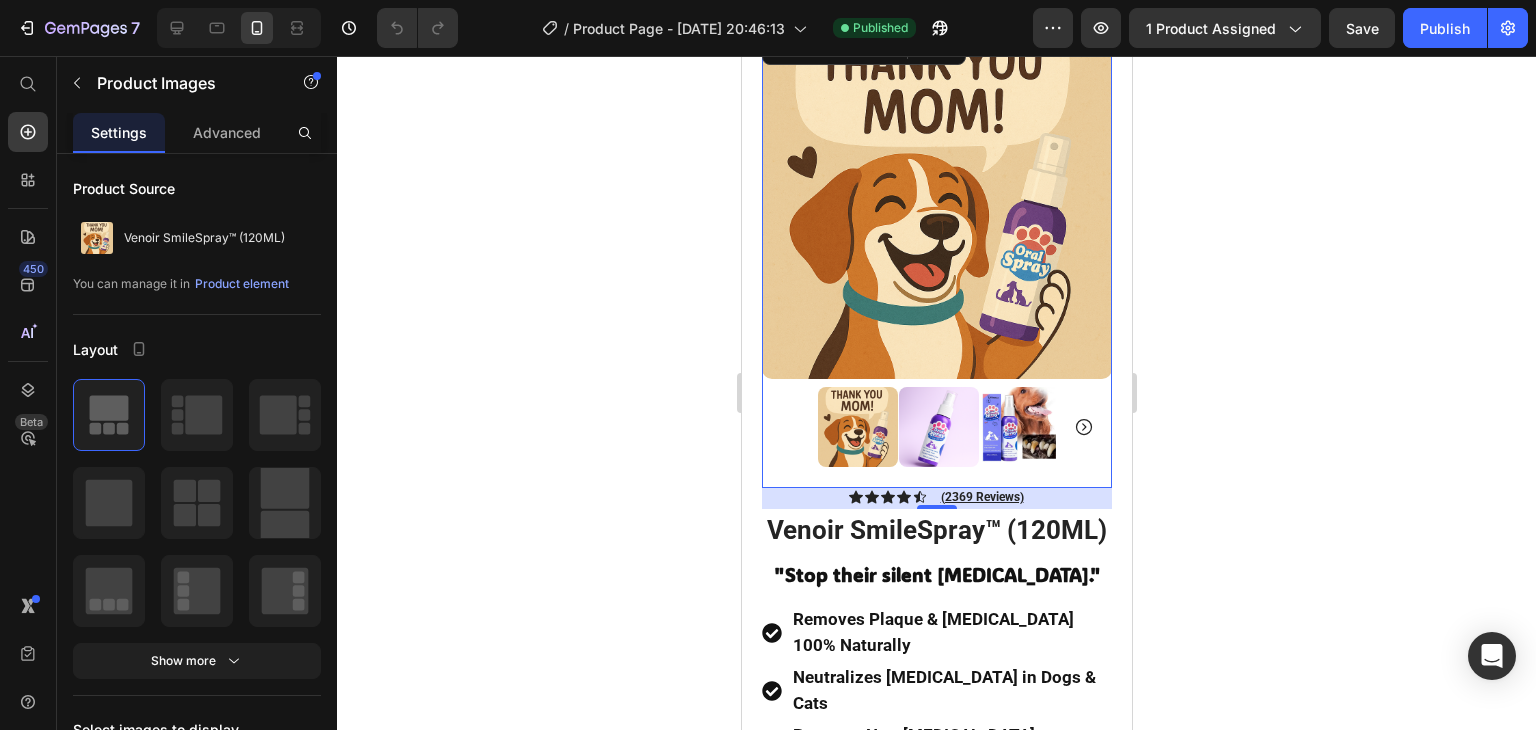 click 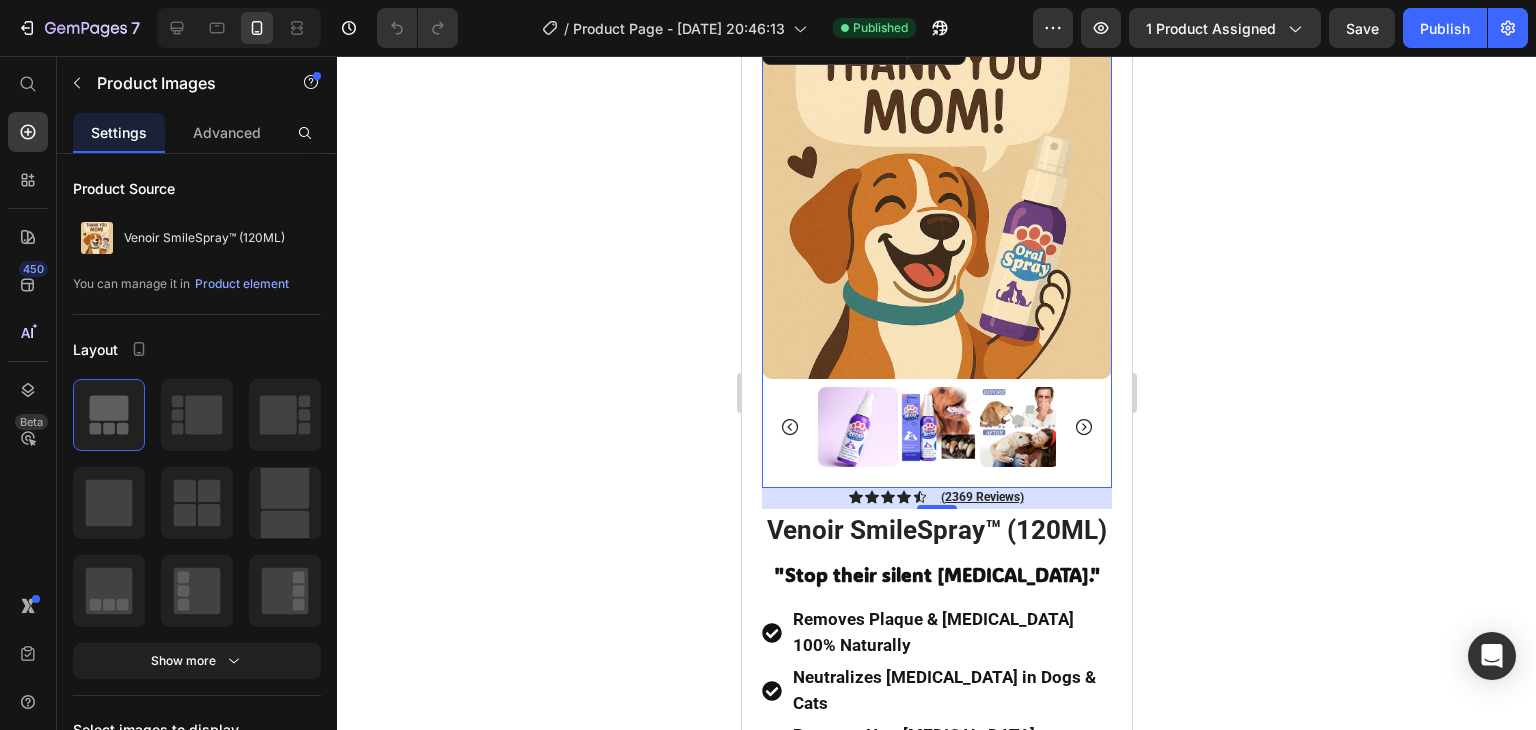 click 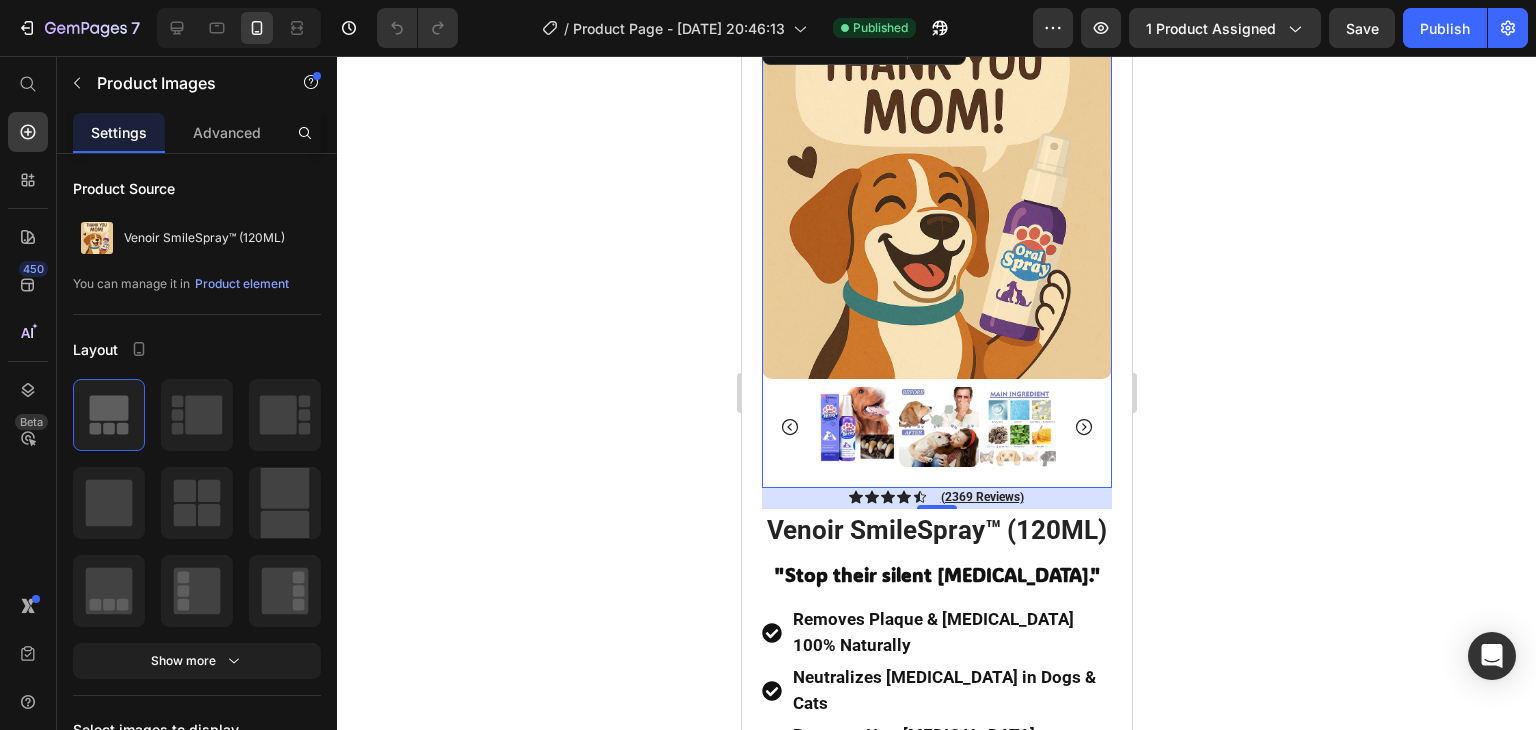 click at bounding box center [857, 427] 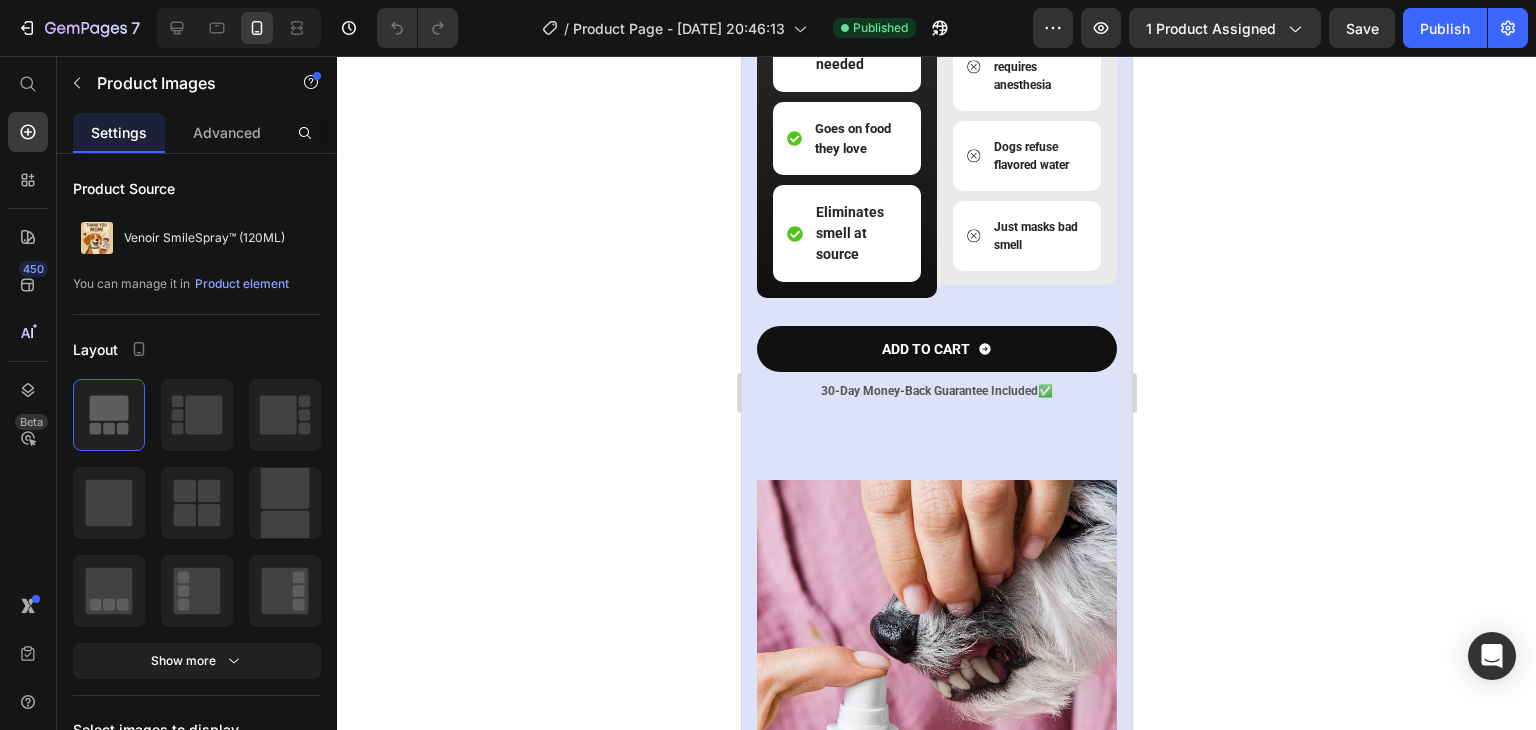scroll, scrollTop: 1828, scrollLeft: 0, axis: vertical 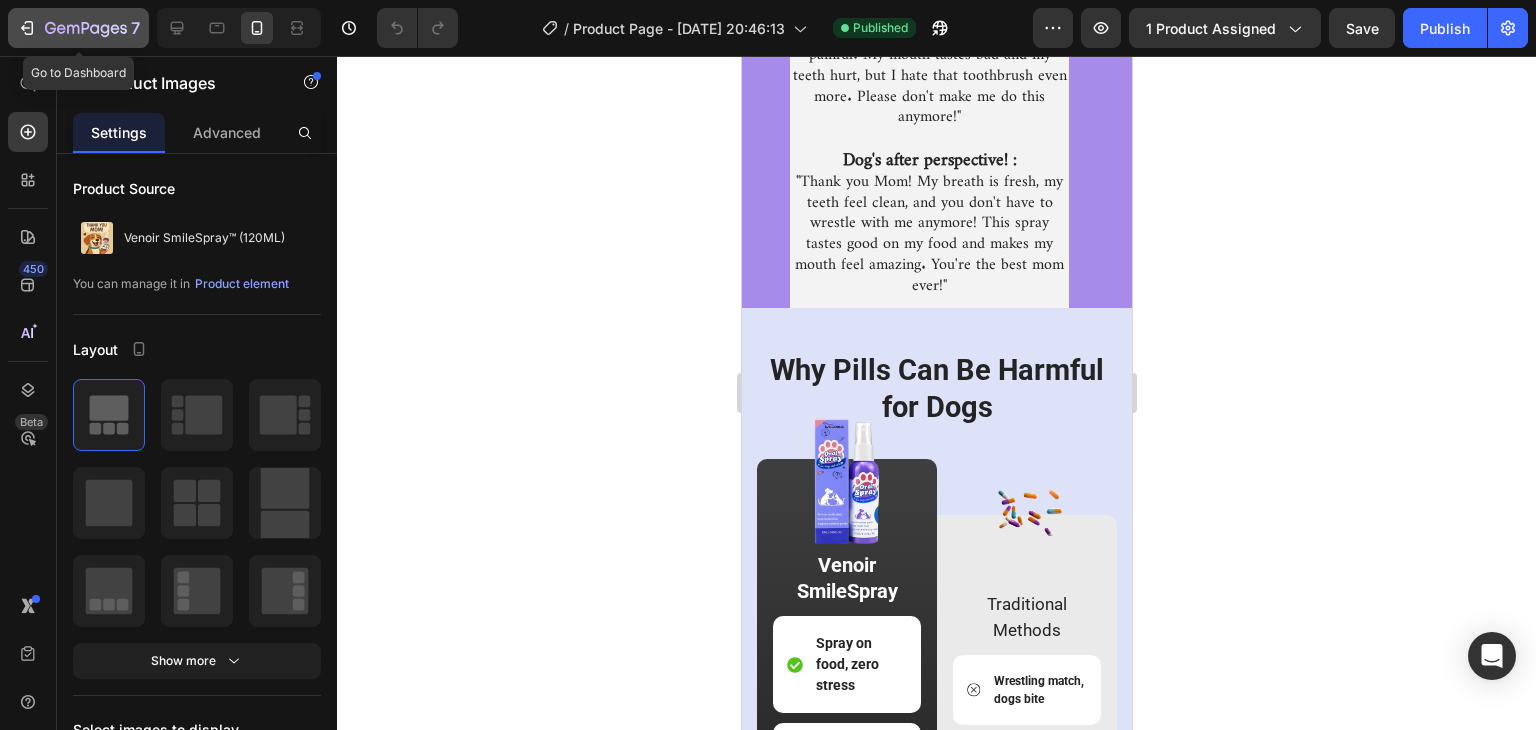 click on "7" at bounding box center [78, 28] 